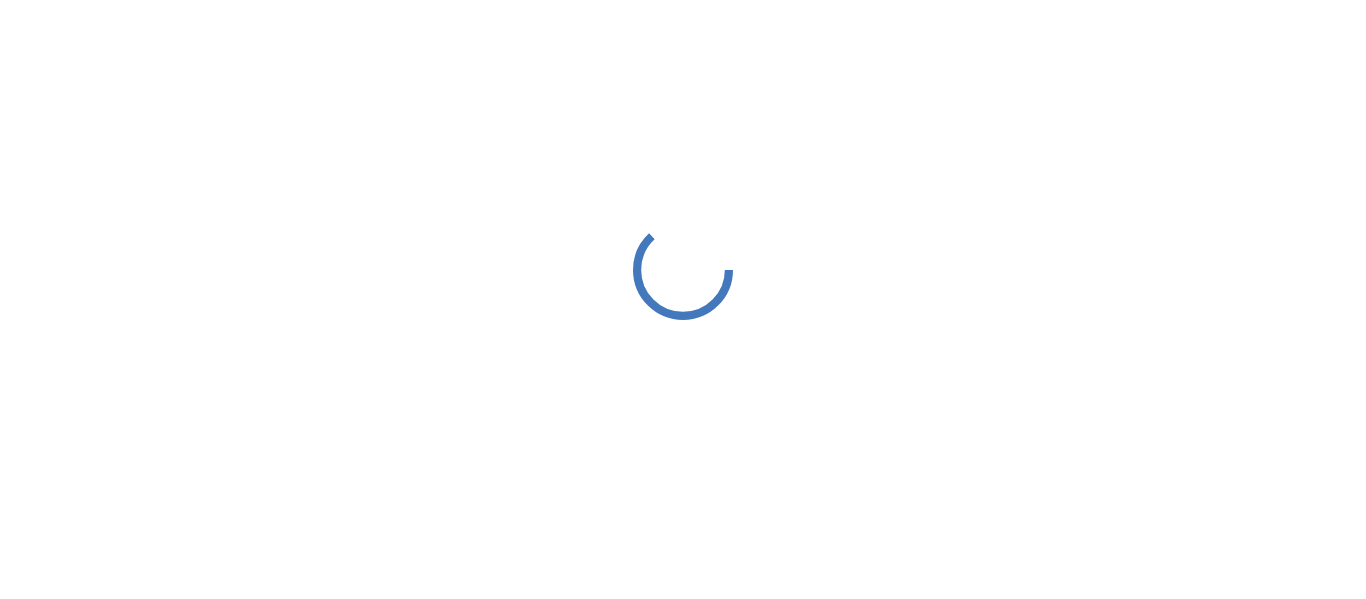 scroll, scrollTop: 0, scrollLeft: 0, axis: both 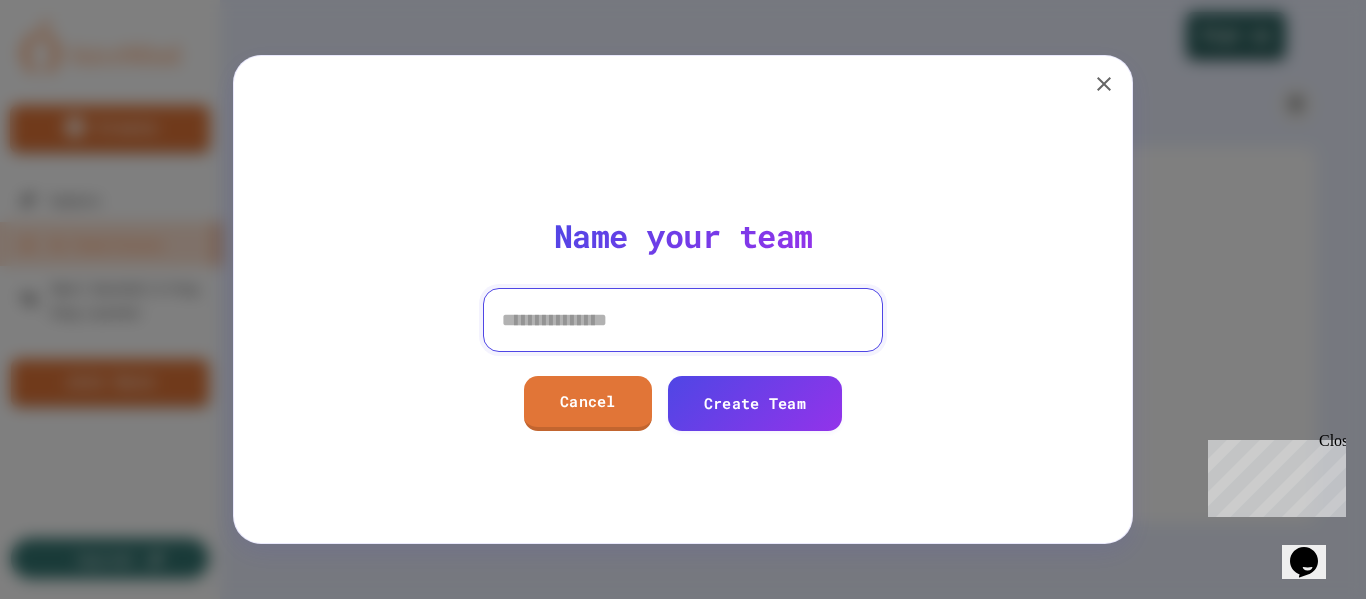 click at bounding box center (683, 320) 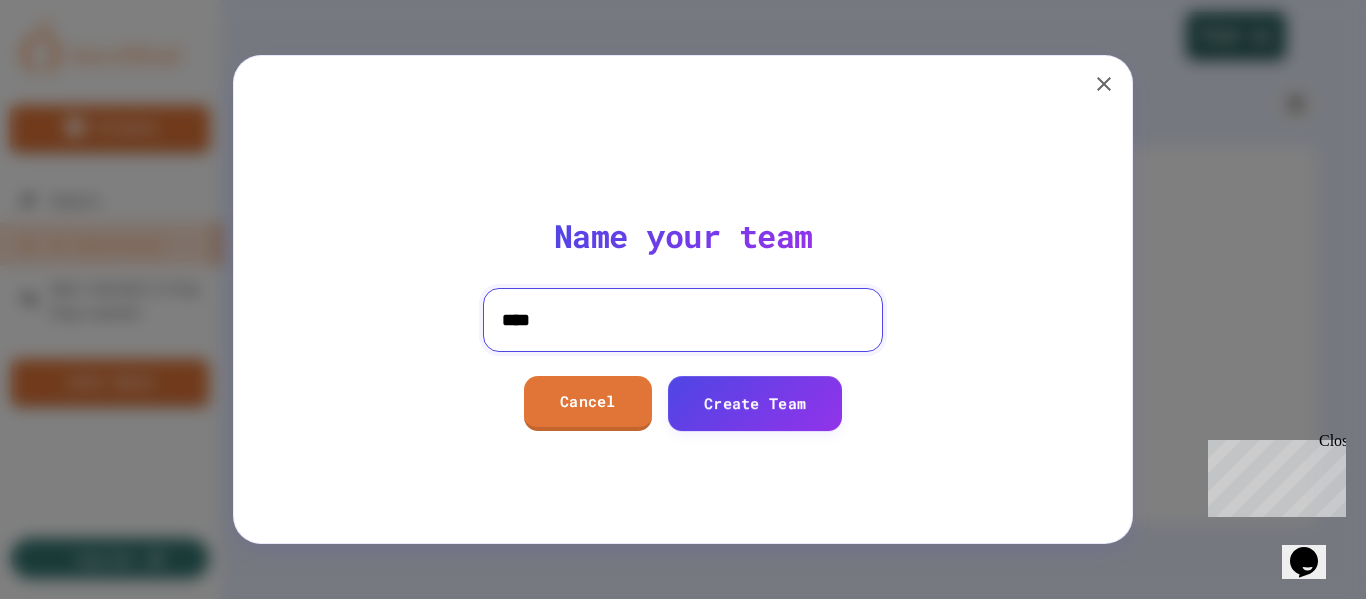 type on "****" 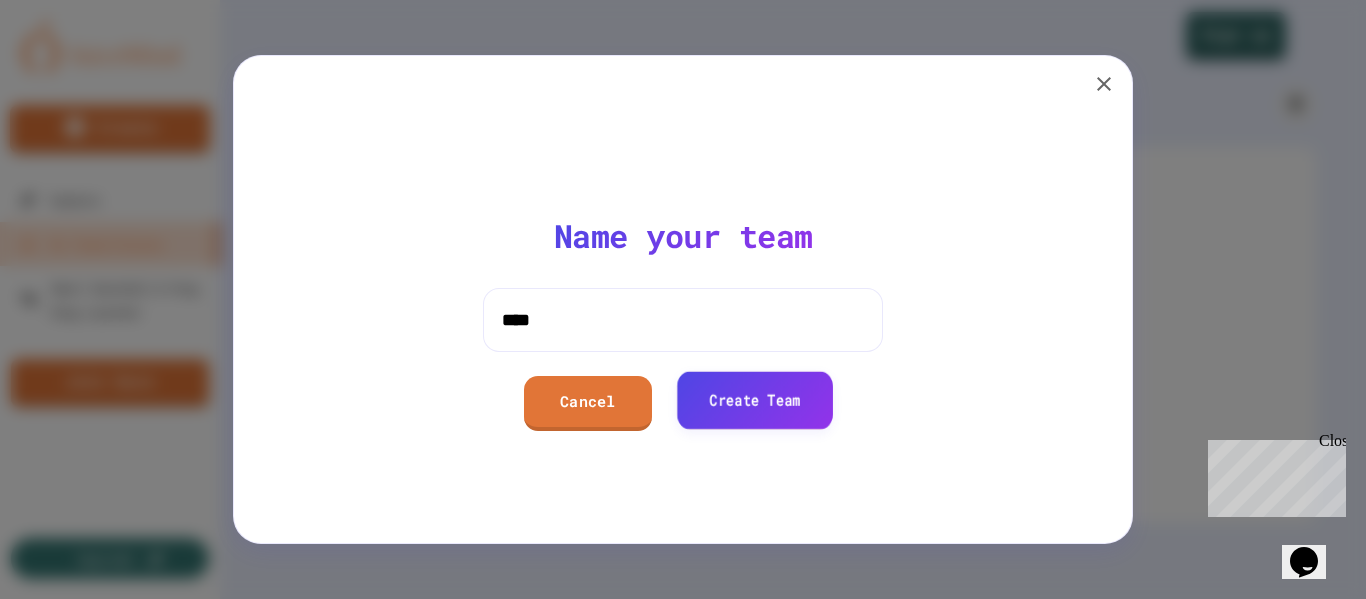 click on "Create Team" at bounding box center (755, 400) 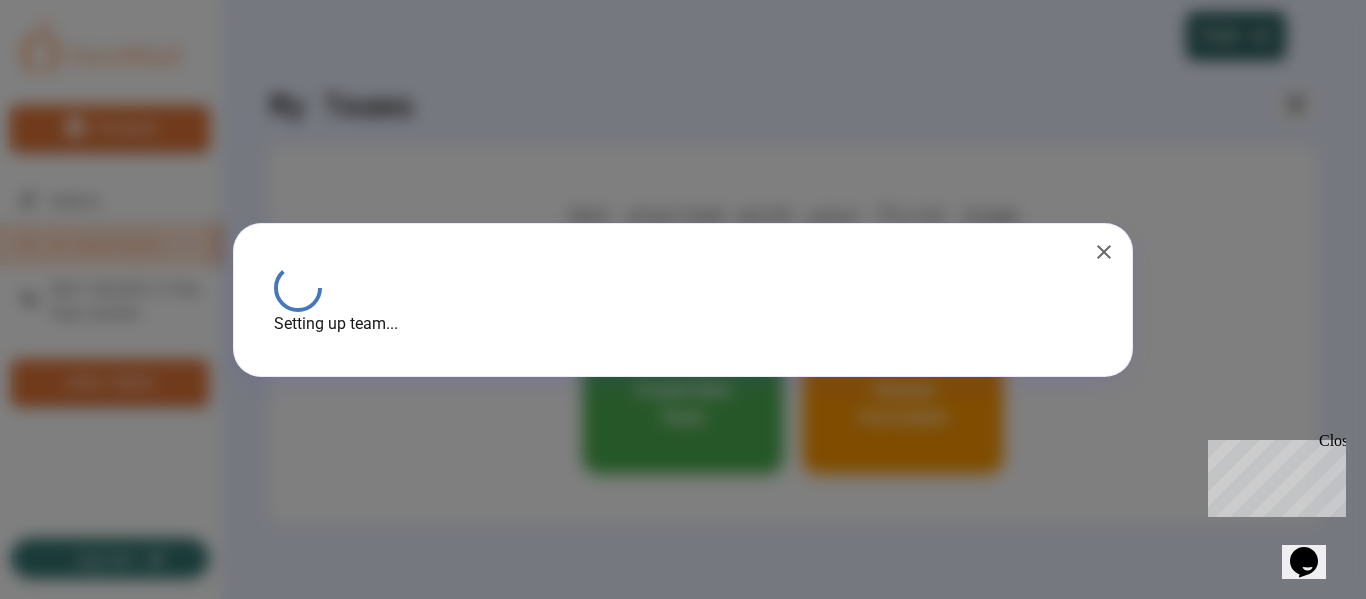 click on "Close" at bounding box center (1331, 444) 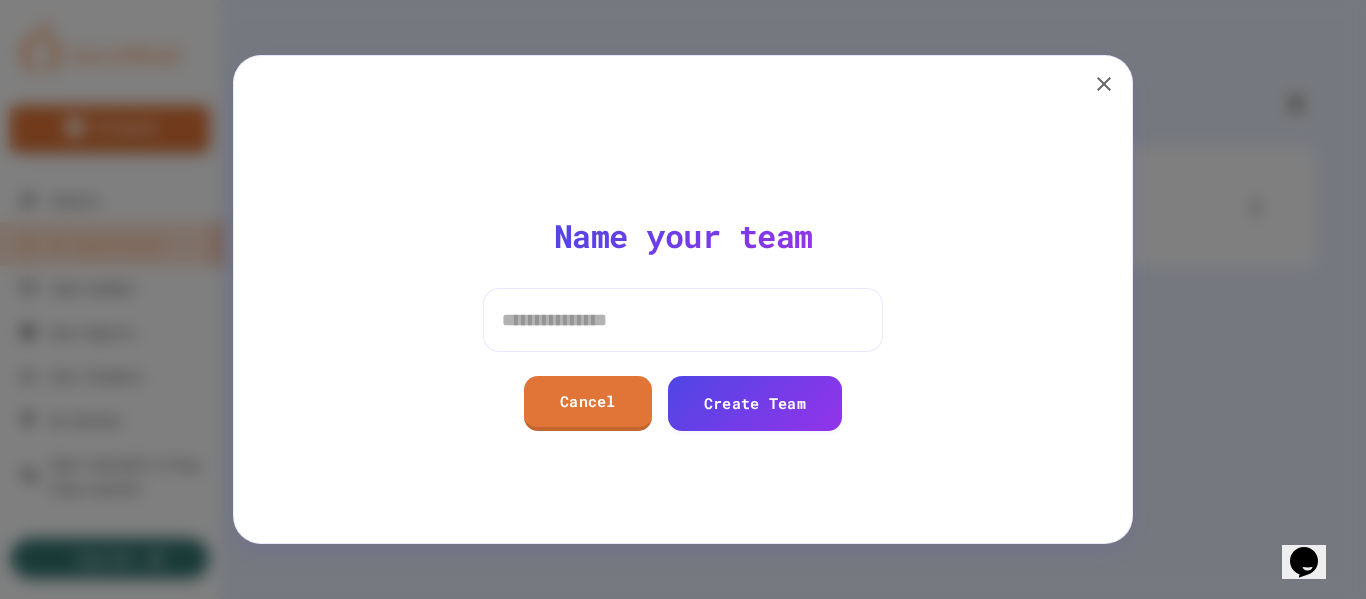 drag, startPoint x: 1112, startPoint y: 88, endPoint x: 1142, endPoint y: 21, distance: 73.409805 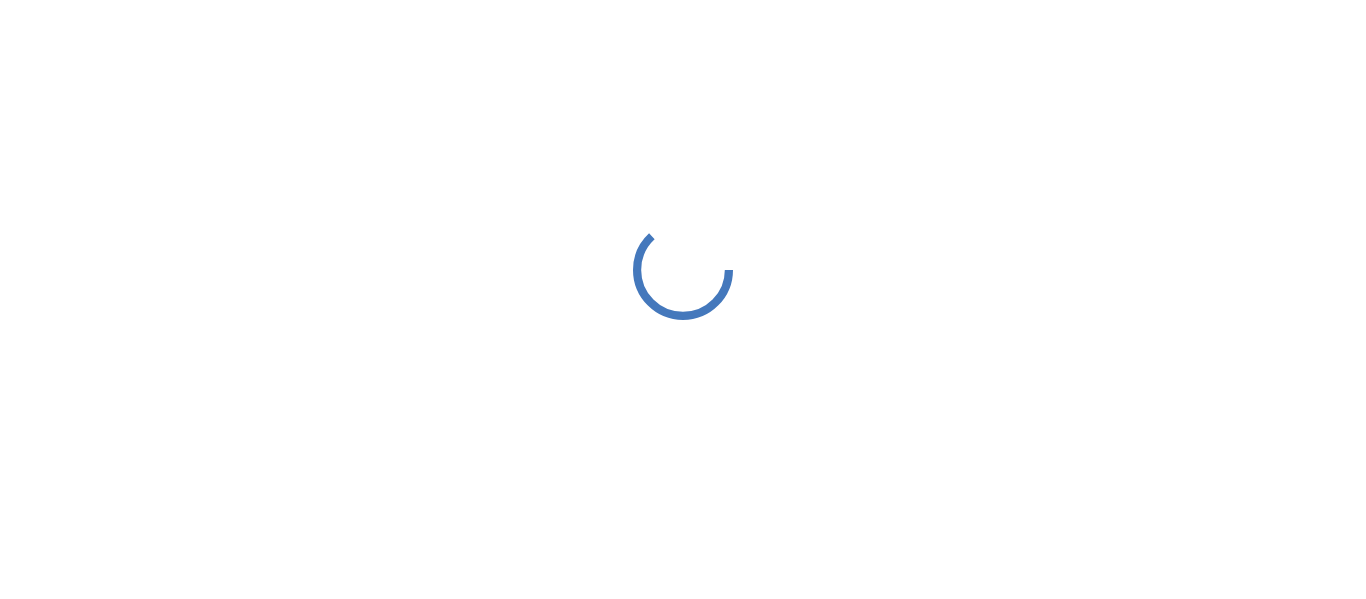 scroll, scrollTop: 0, scrollLeft: 0, axis: both 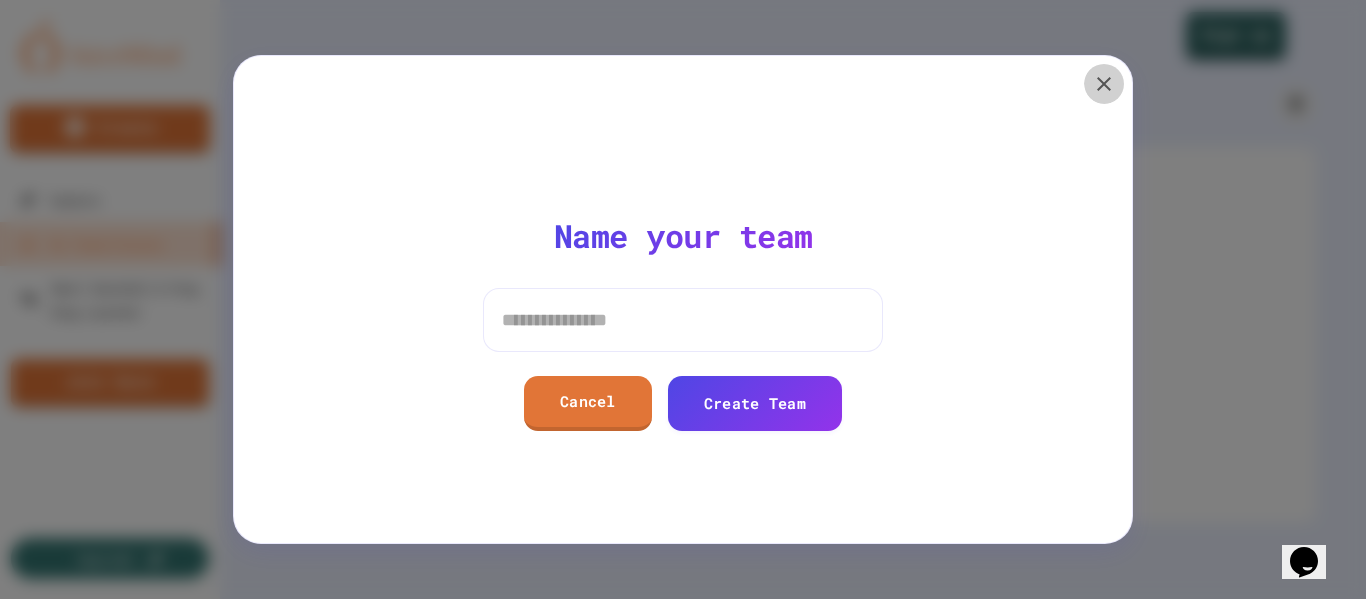 click 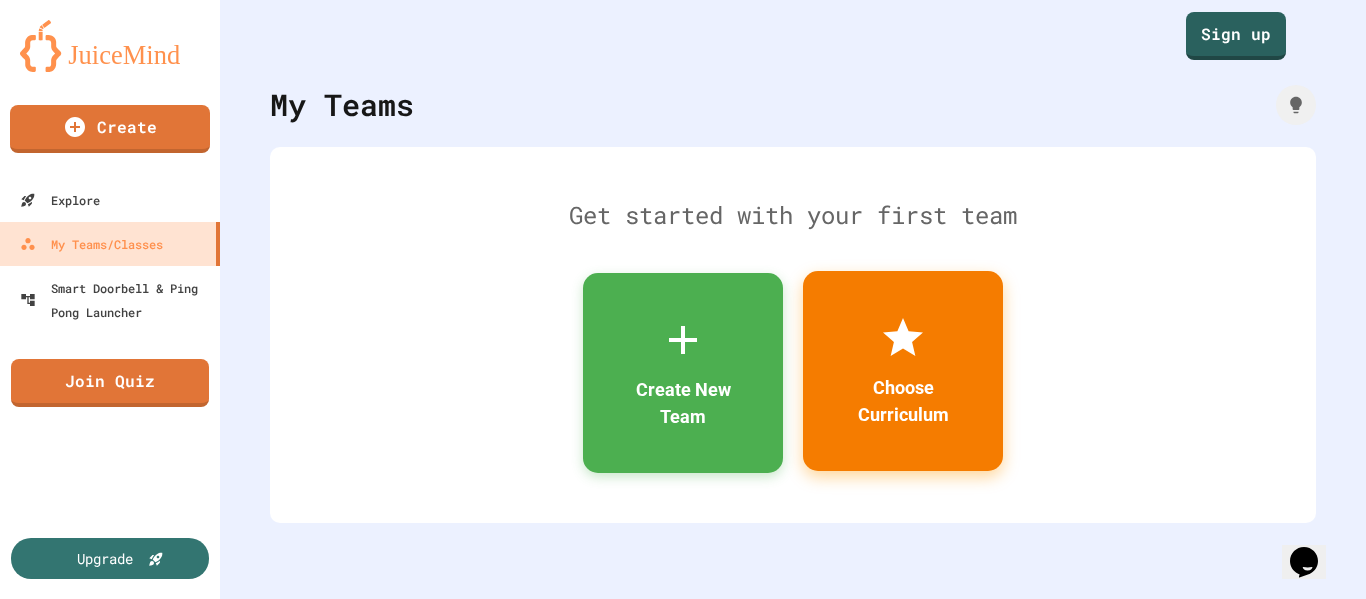 click 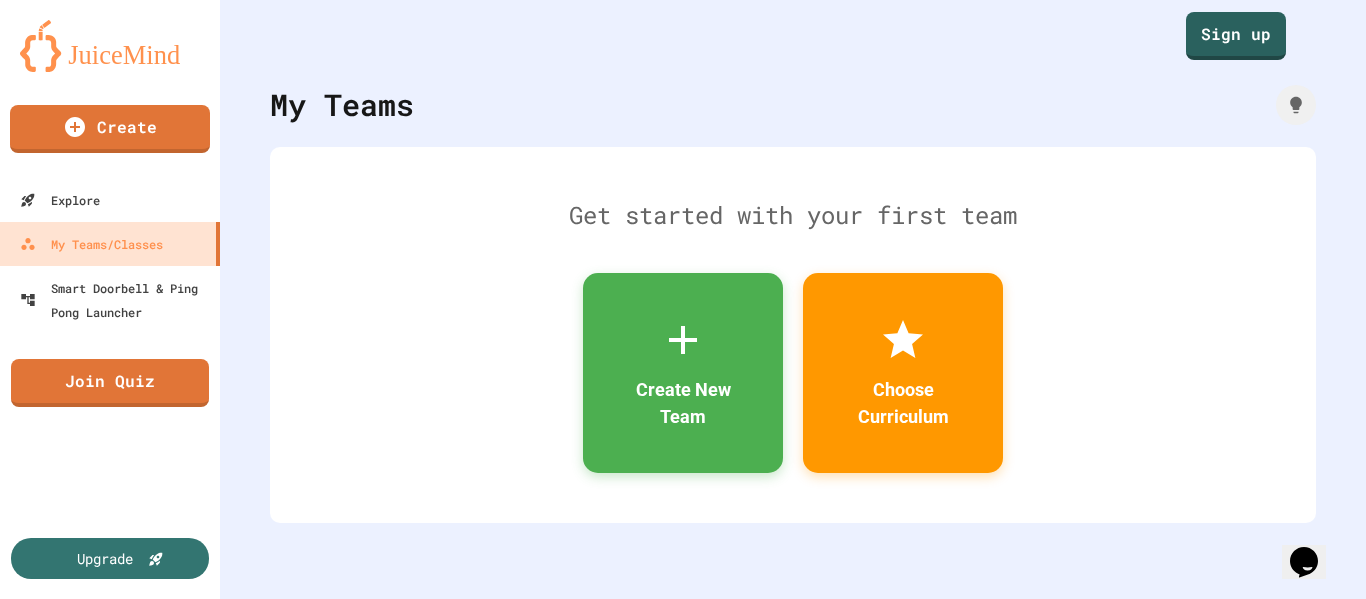 click on "Sign up!" at bounding box center [602, 936] 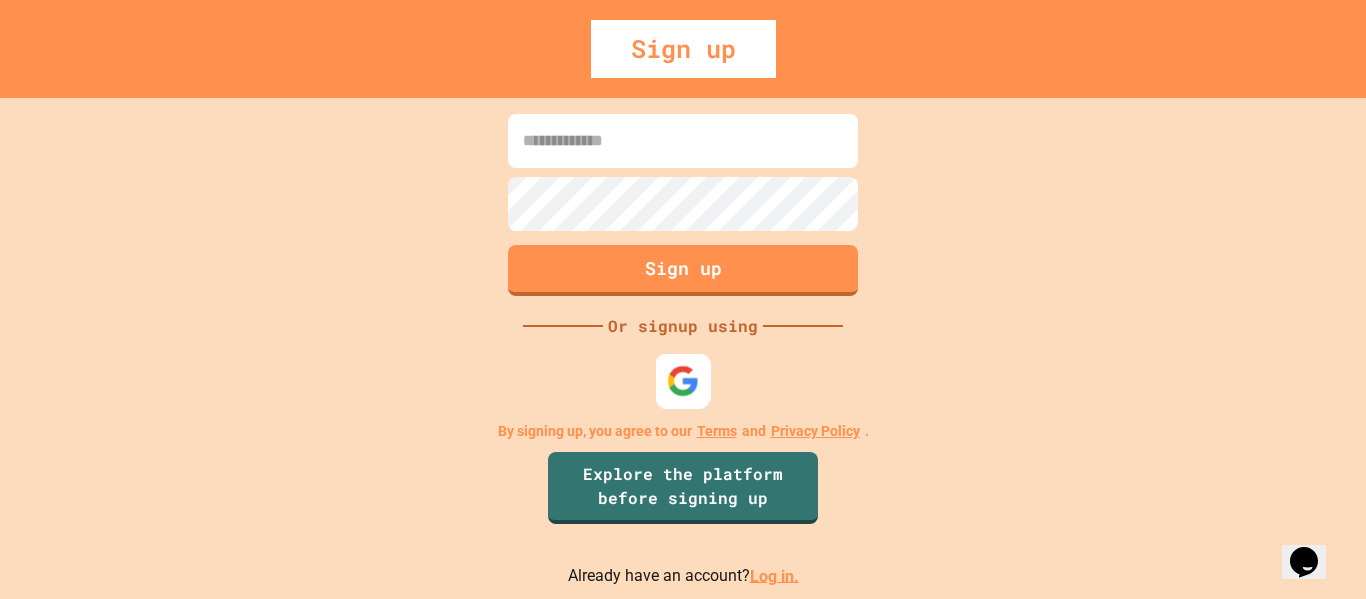 click at bounding box center (683, 380) 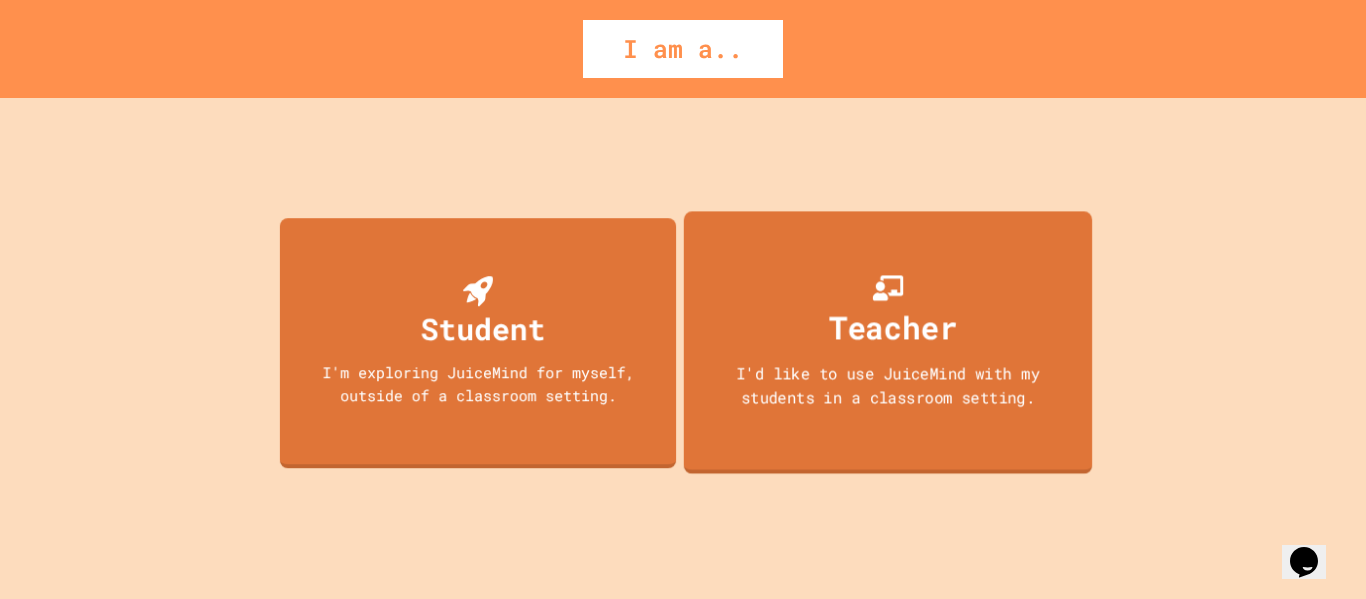 click on "I'd like to use JuiceMind with my students in a classroom setting." at bounding box center (888, 384) 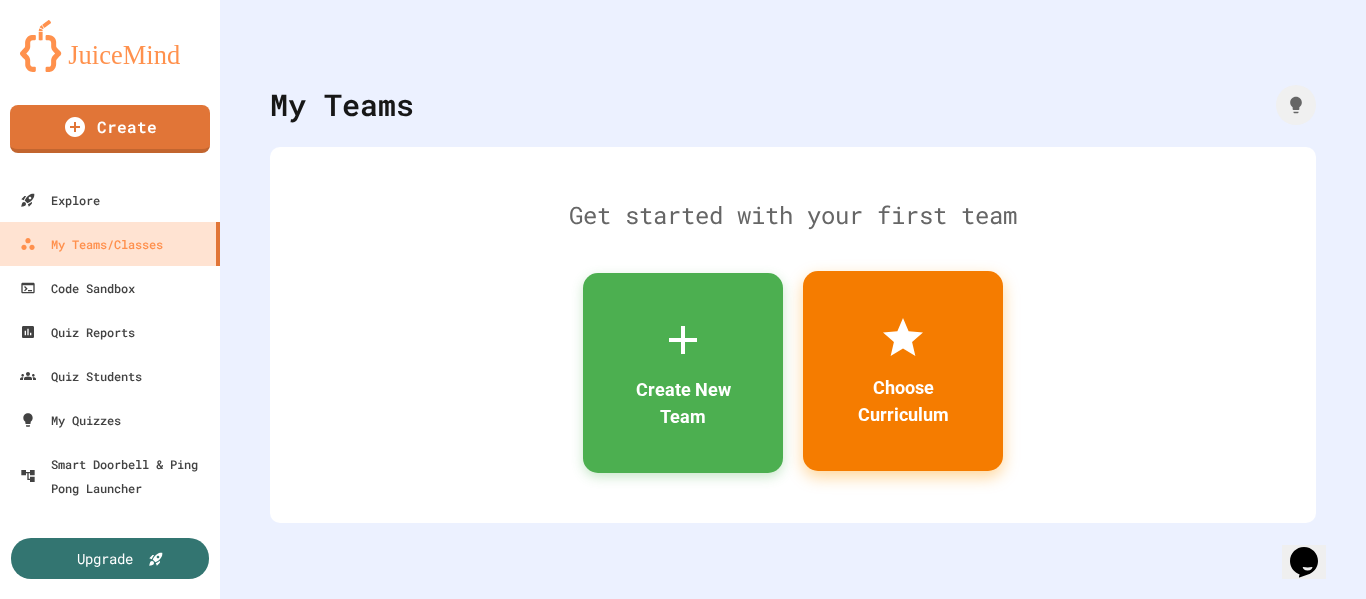 click on "Choose Curriculum" at bounding box center (903, 401) 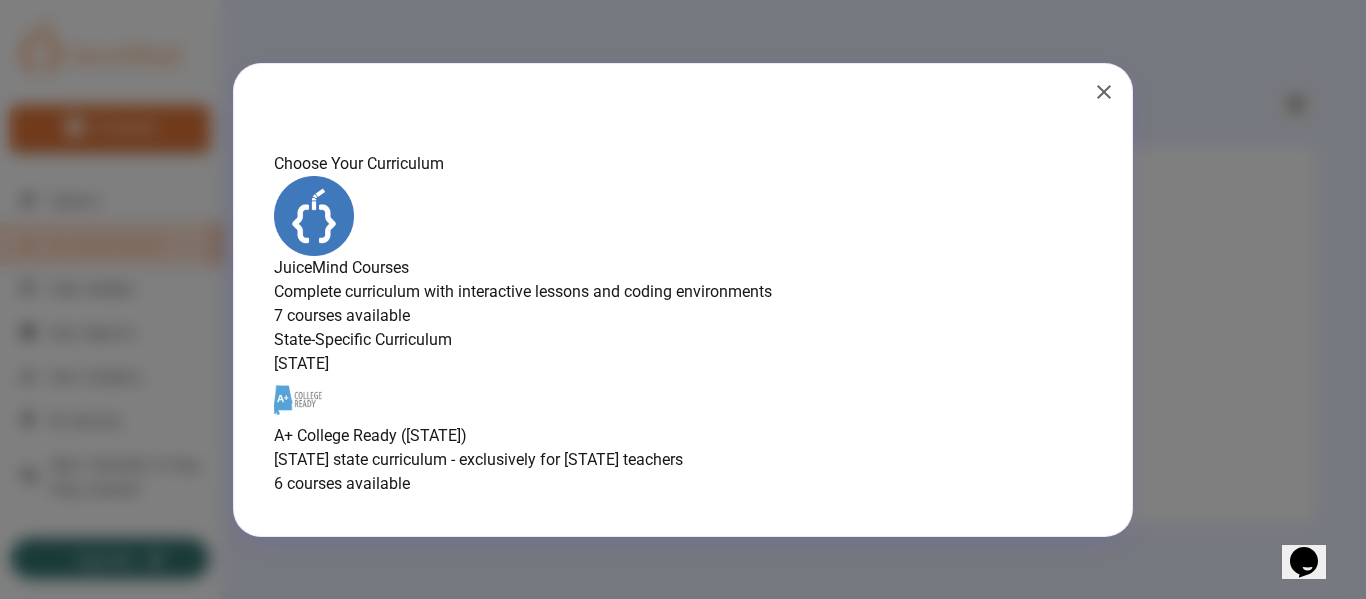 scroll, scrollTop: 155, scrollLeft: 0, axis: vertical 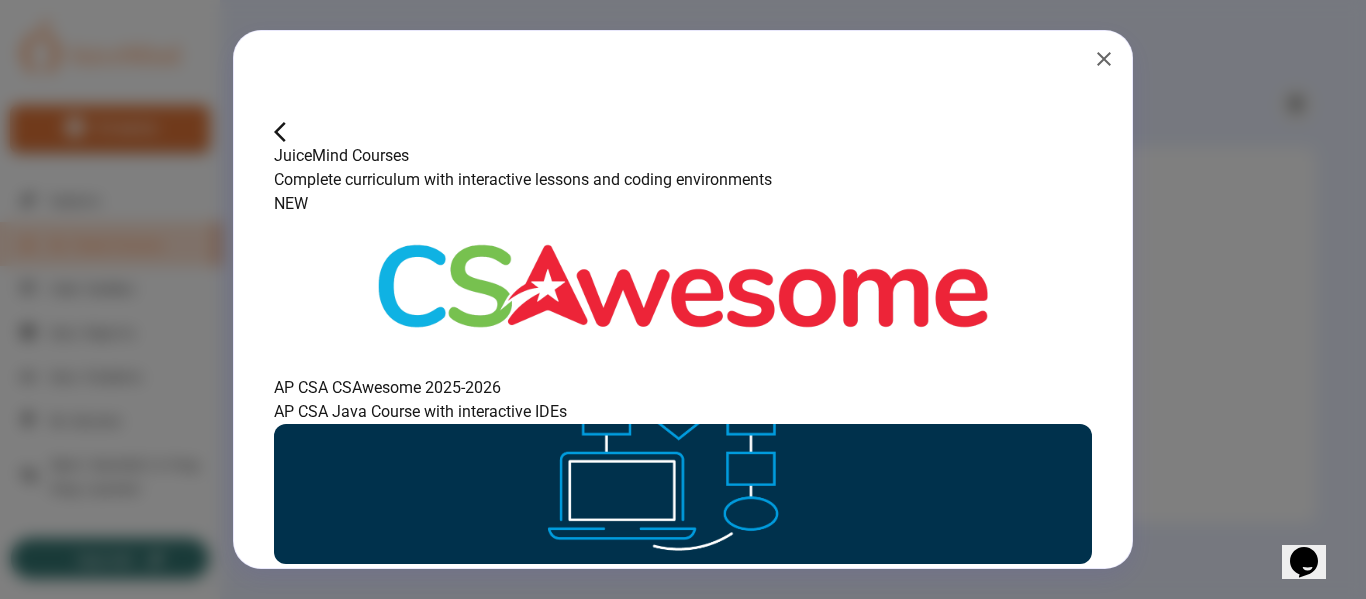 click at bounding box center [683, 286] 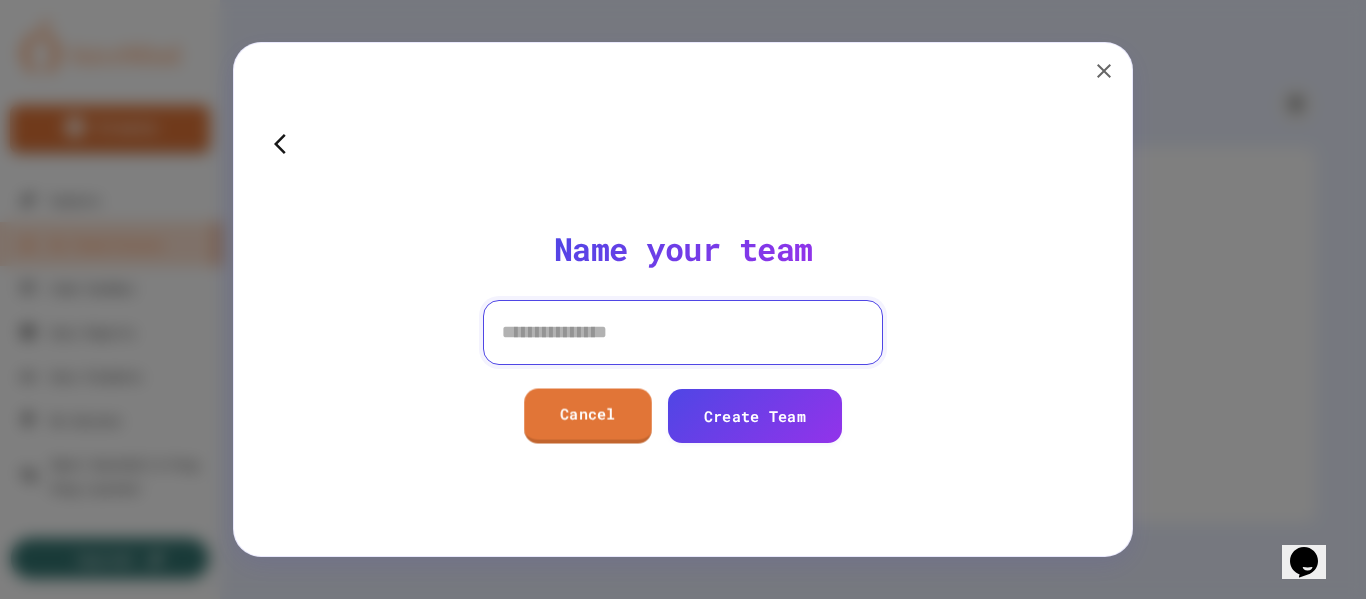 click at bounding box center [683, 332] 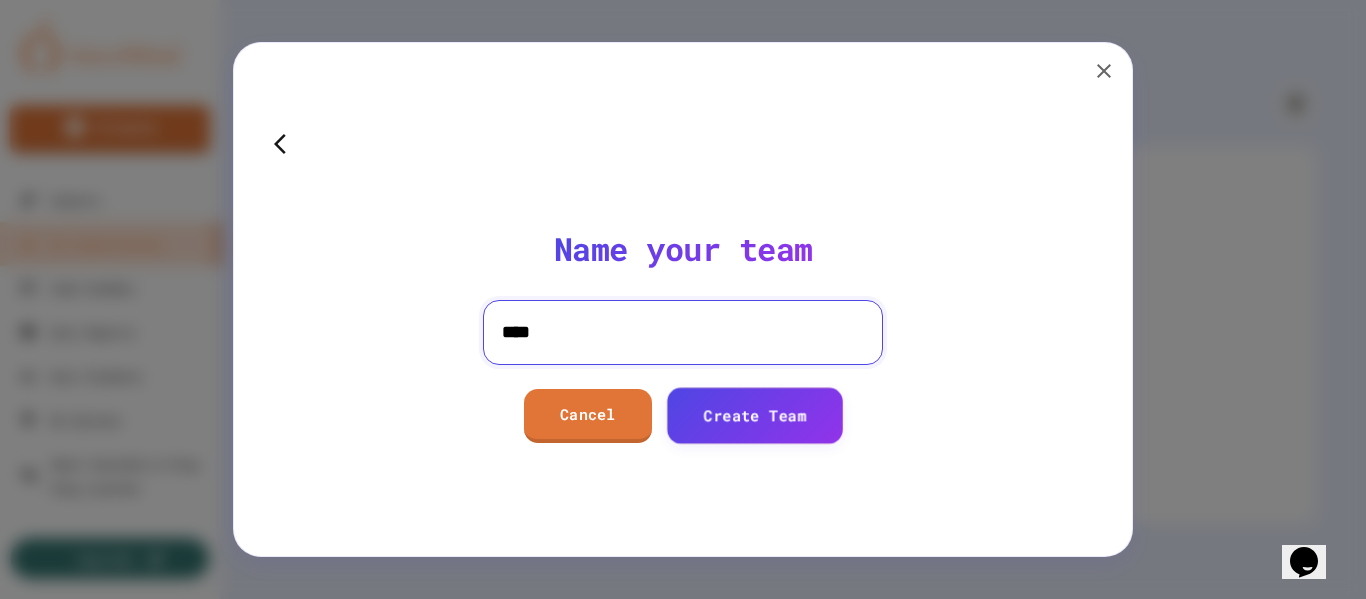 type on "****" 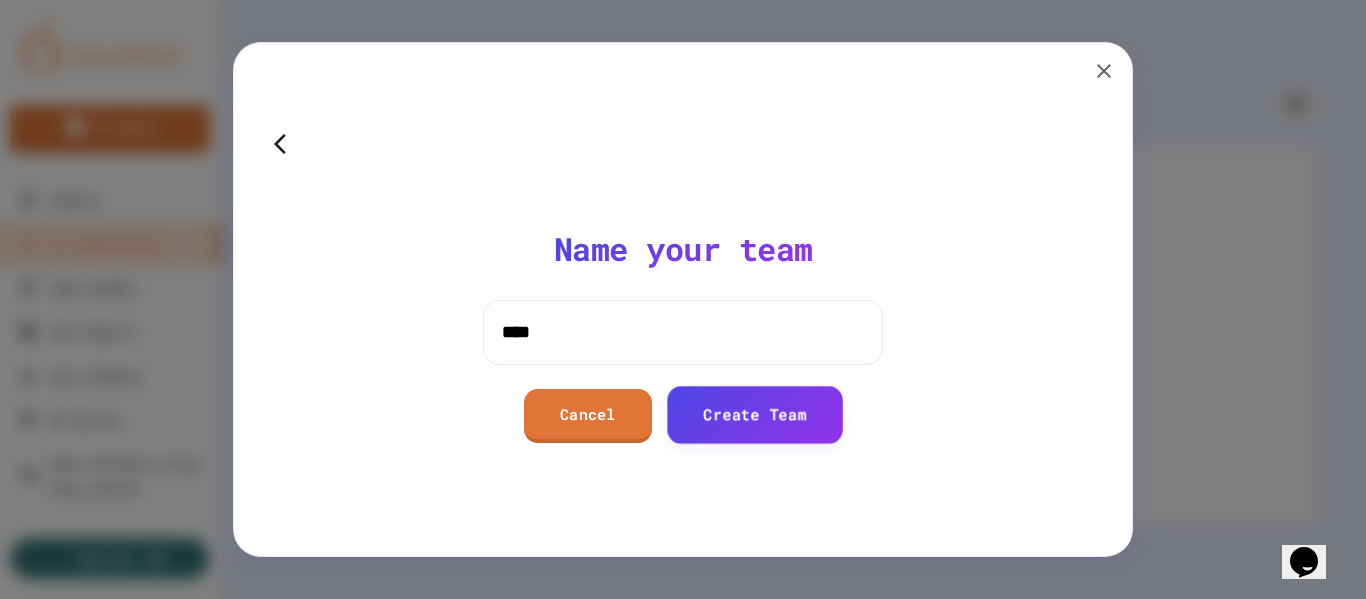 click on "Create Team" at bounding box center (755, 414) 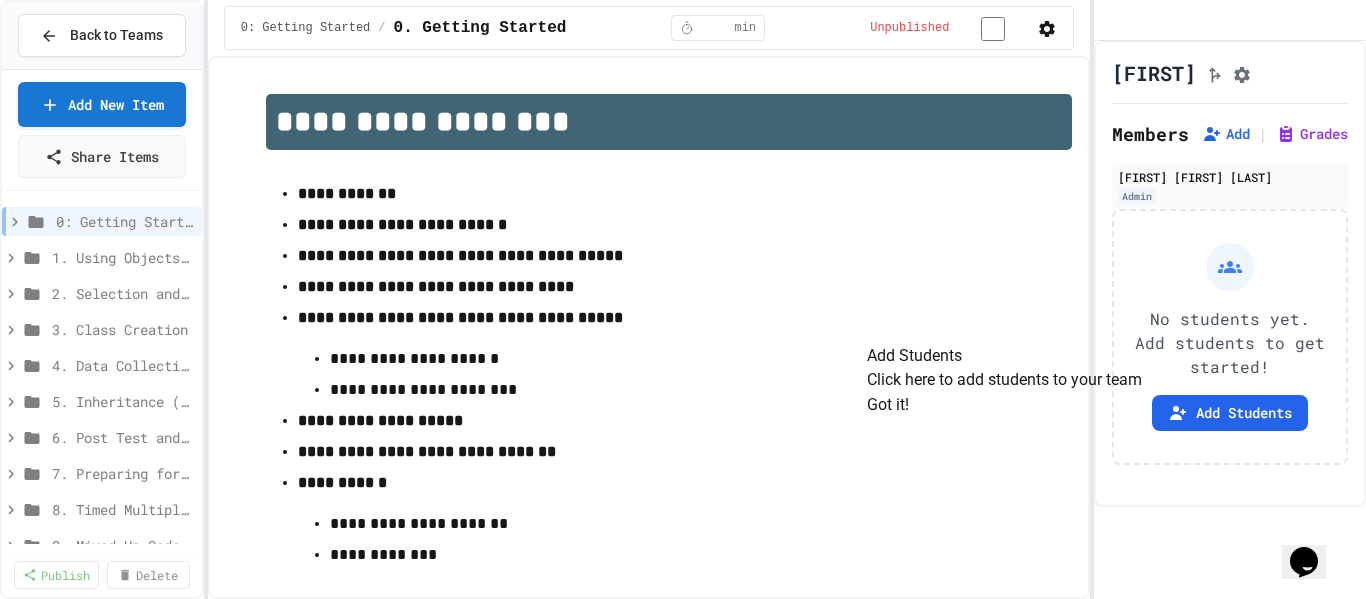 click on "Got it!" at bounding box center (888, 405) 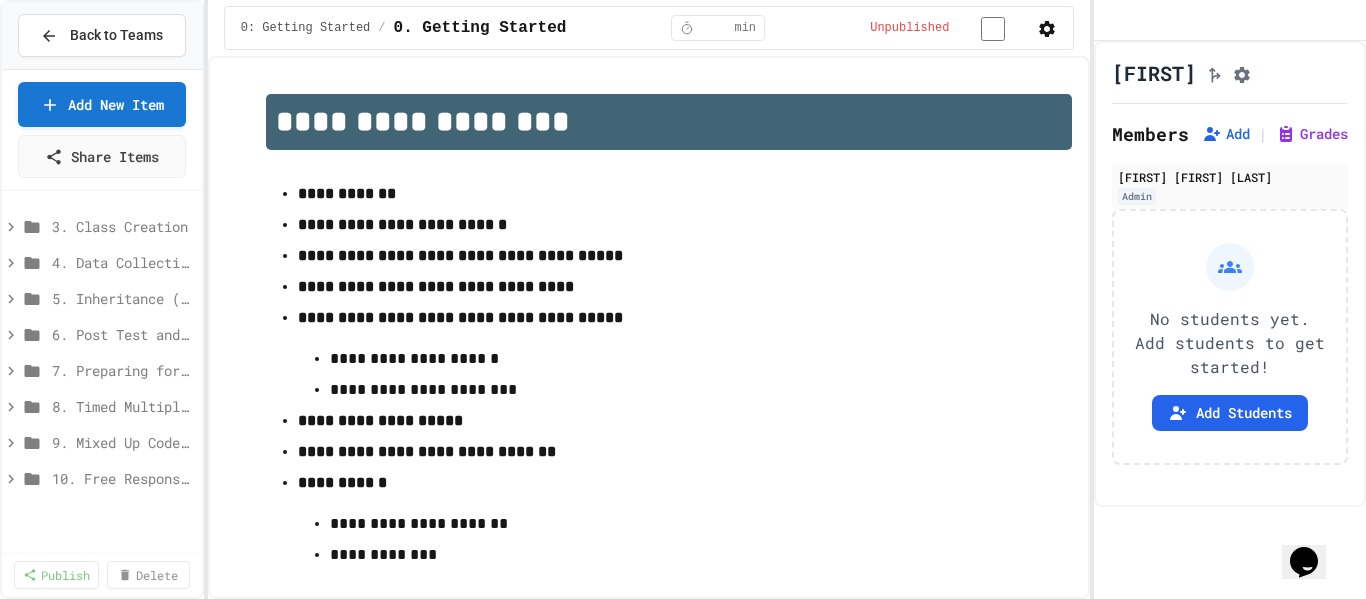 scroll, scrollTop: 0, scrollLeft: 0, axis: both 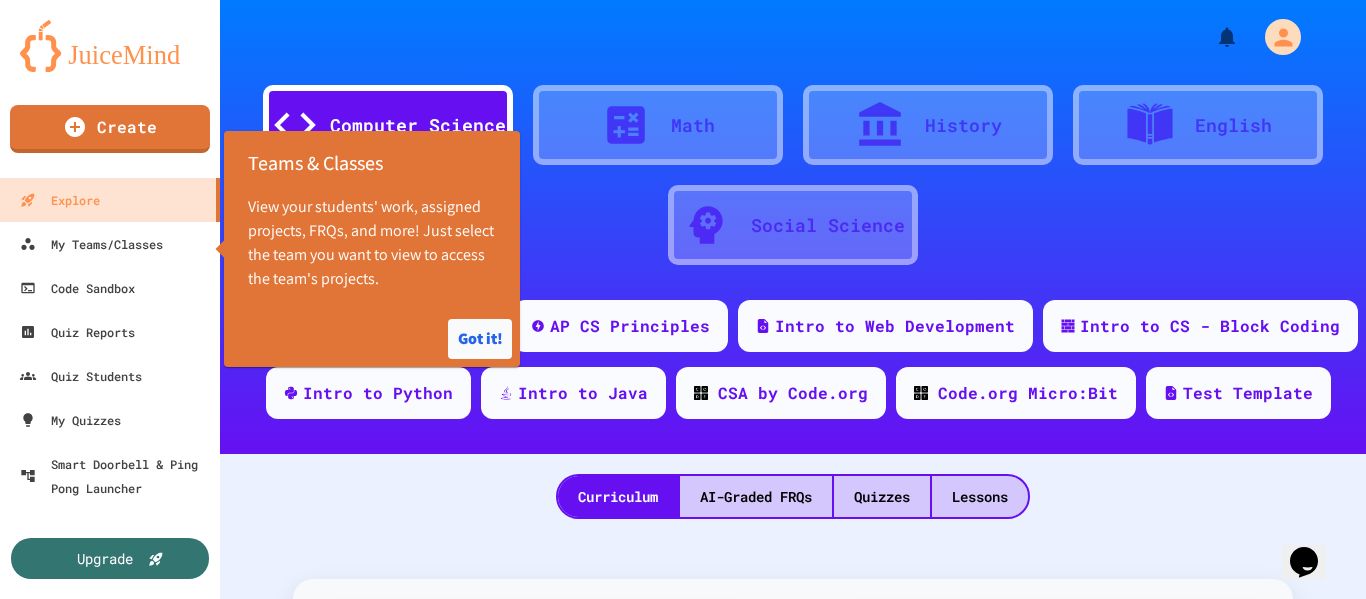 click on "Got it!" at bounding box center [480, 339] 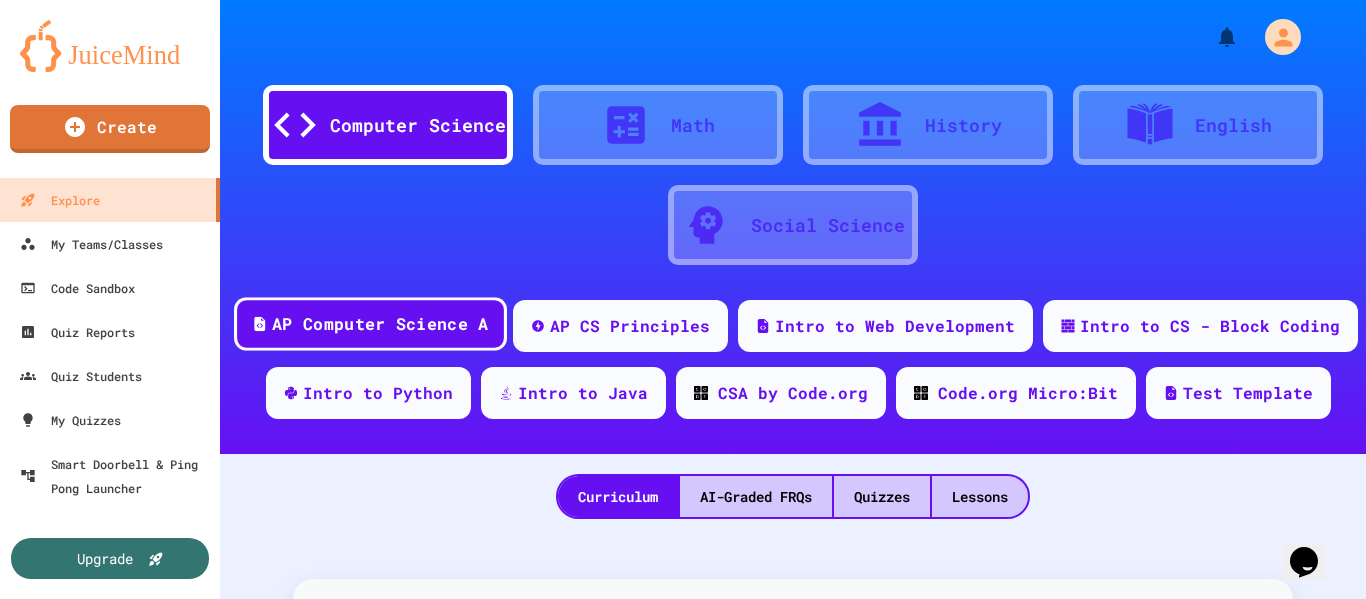 click on "AP Computer Science A" at bounding box center [380, 324] 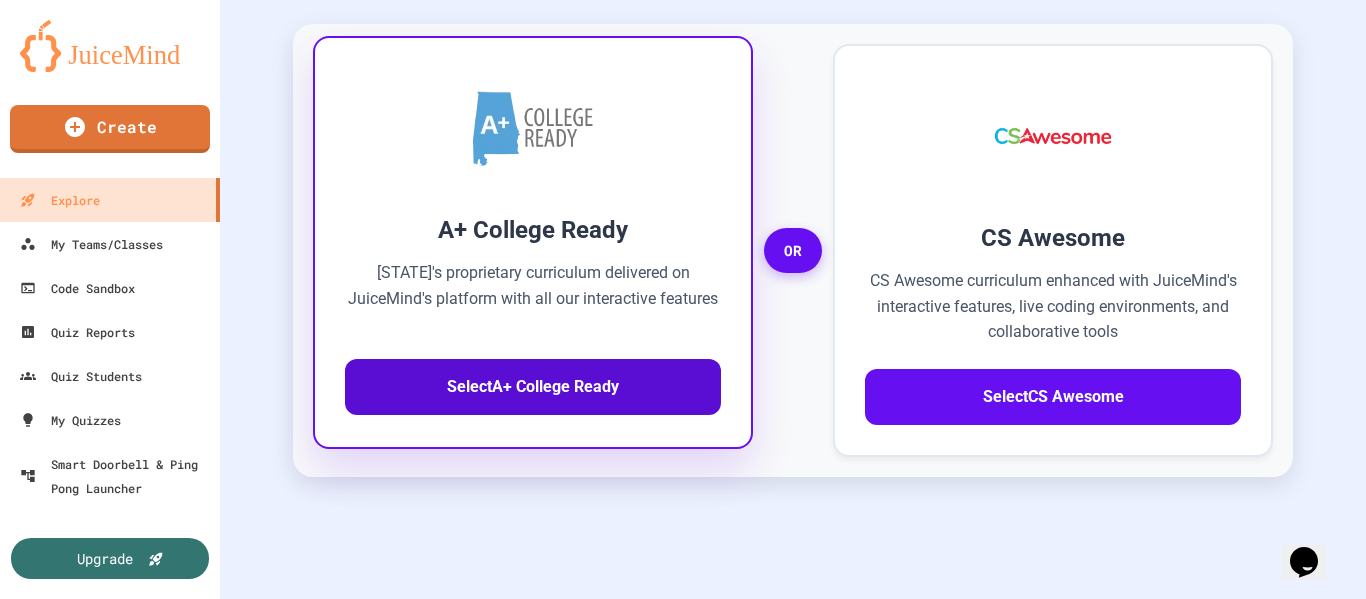 scroll, scrollTop: 600, scrollLeft: 0, axis: vertical 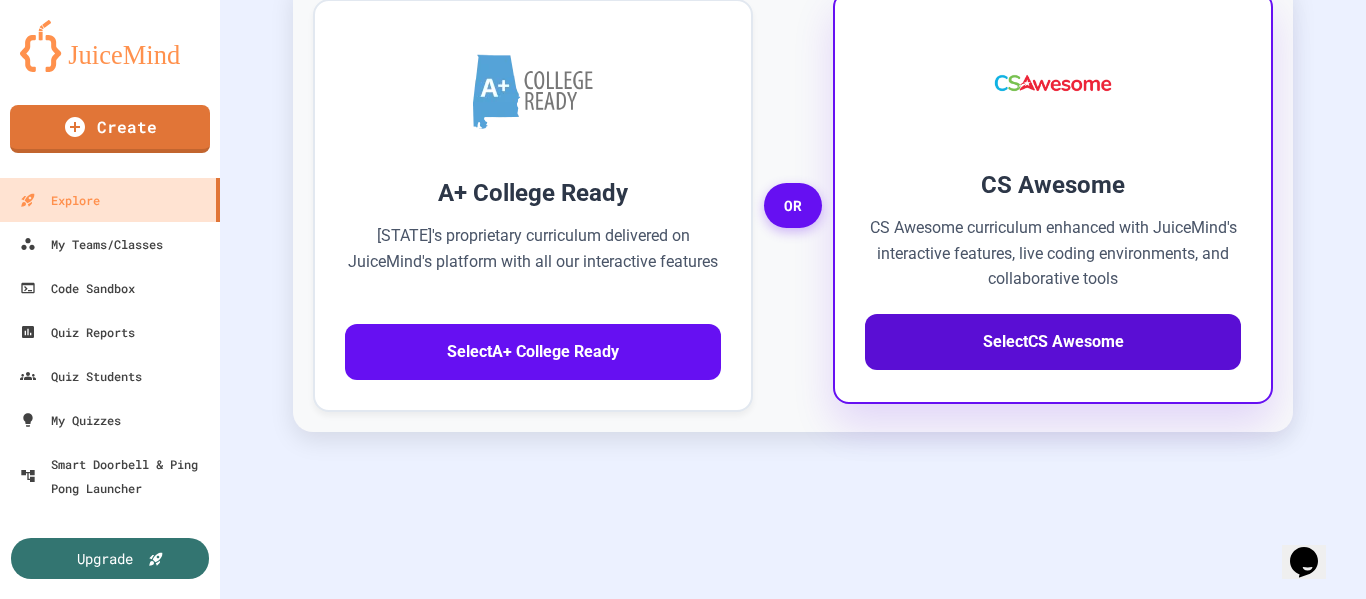 click on "Select  CS Awesome" at bounding box center [1053, 342] 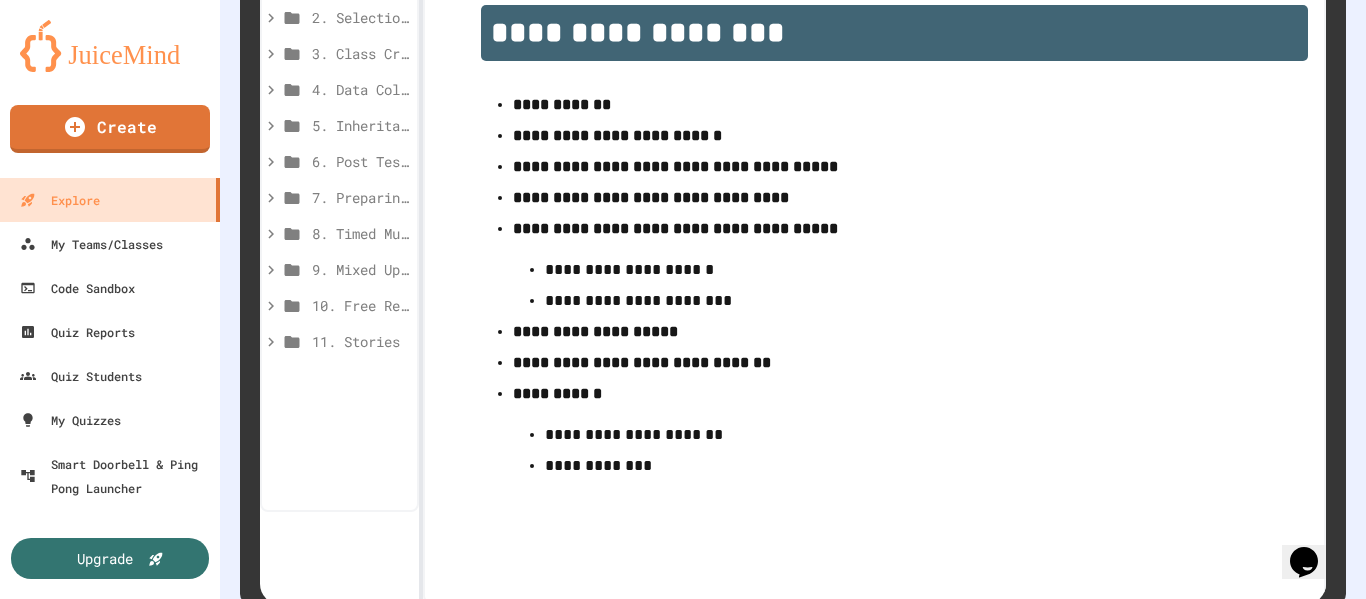 scroll, scrollTop: 800, scrollLeft: 0, axis: vertical 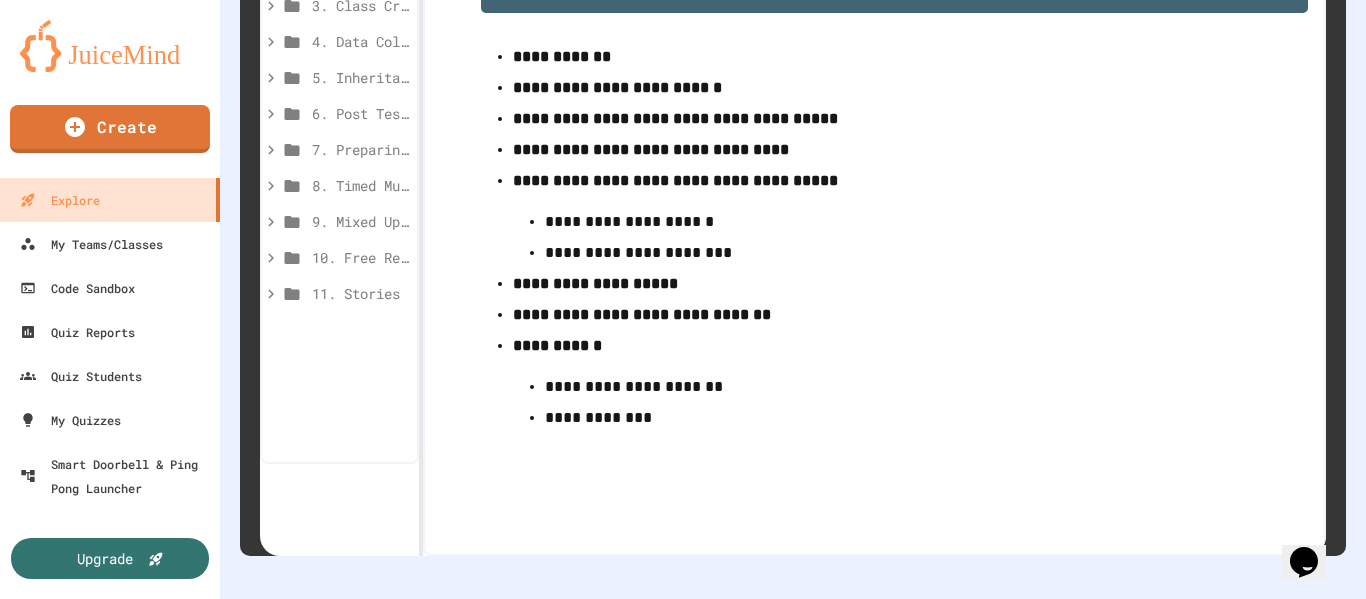 click on "**********" at bounding box center (675, 180) 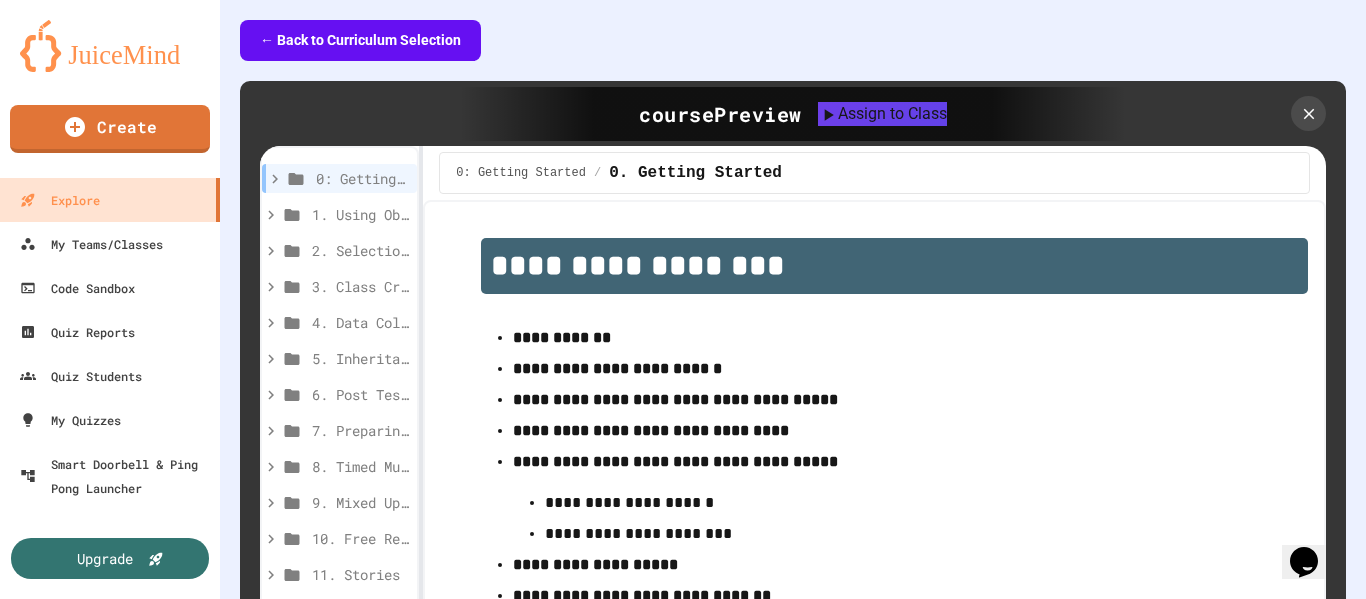 scroll, scrollTop: 500, scrollLeft: 0, axis: vertical 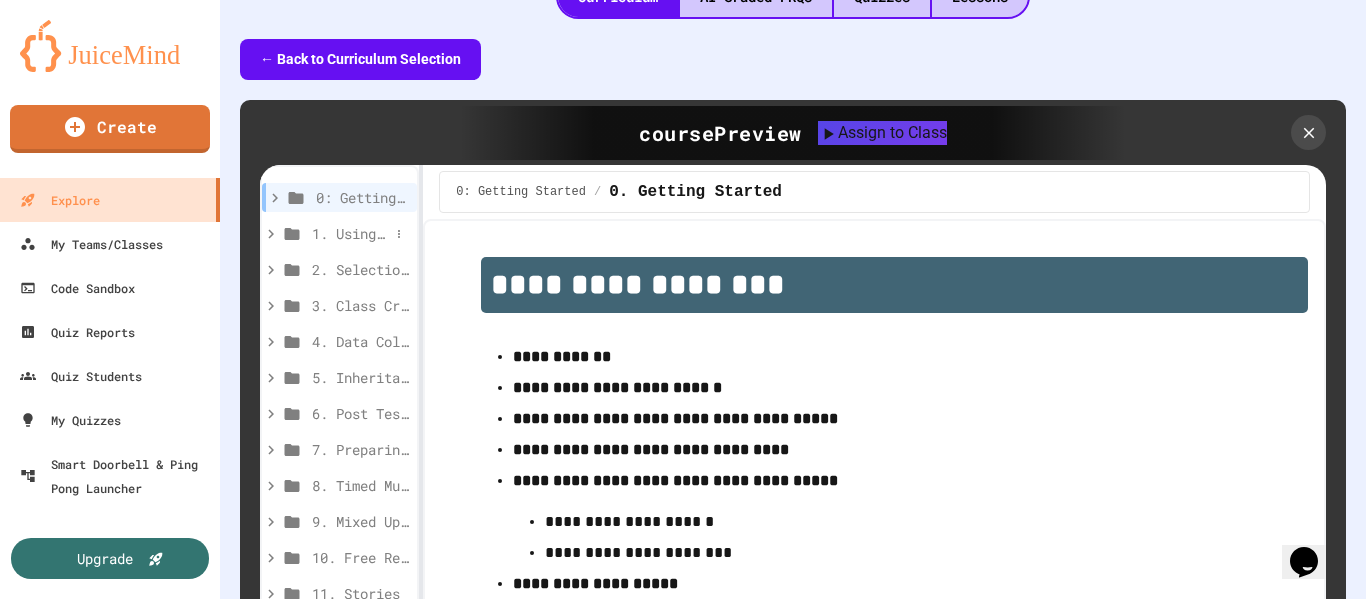 click on "1. Using Objects and Methods" at bounding box center [350, 233] 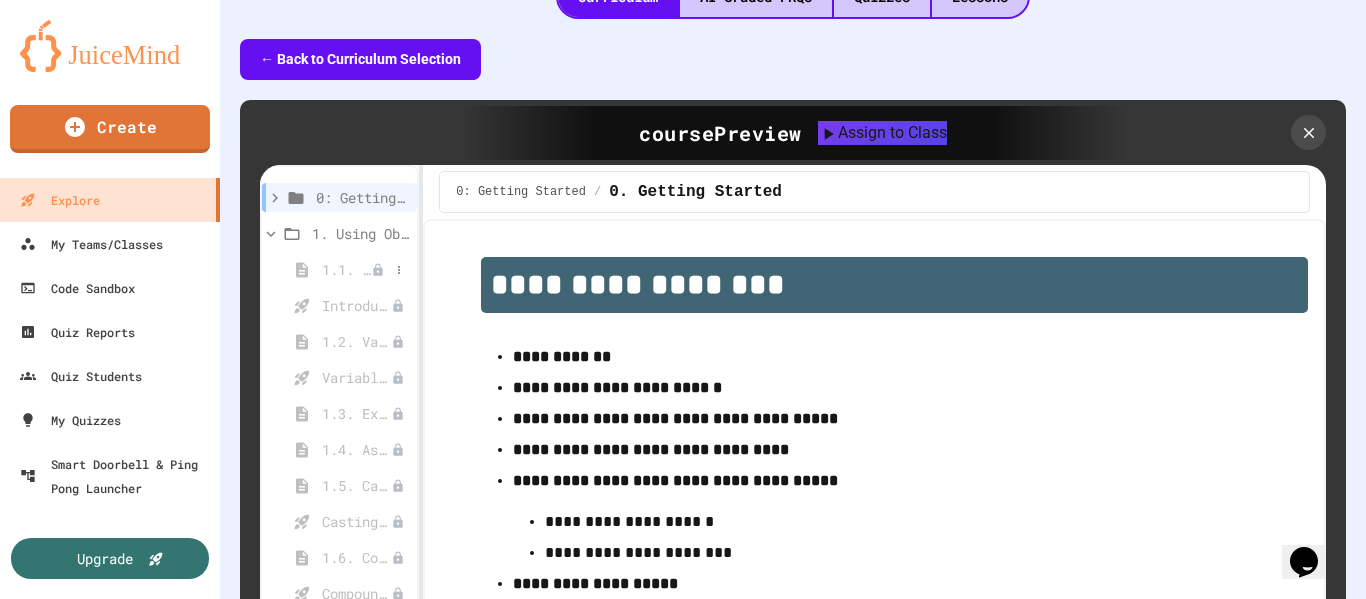 click on "1.1. Introduction to Algorithms, Programming, and Compilers" at bounding box center (346, 269) 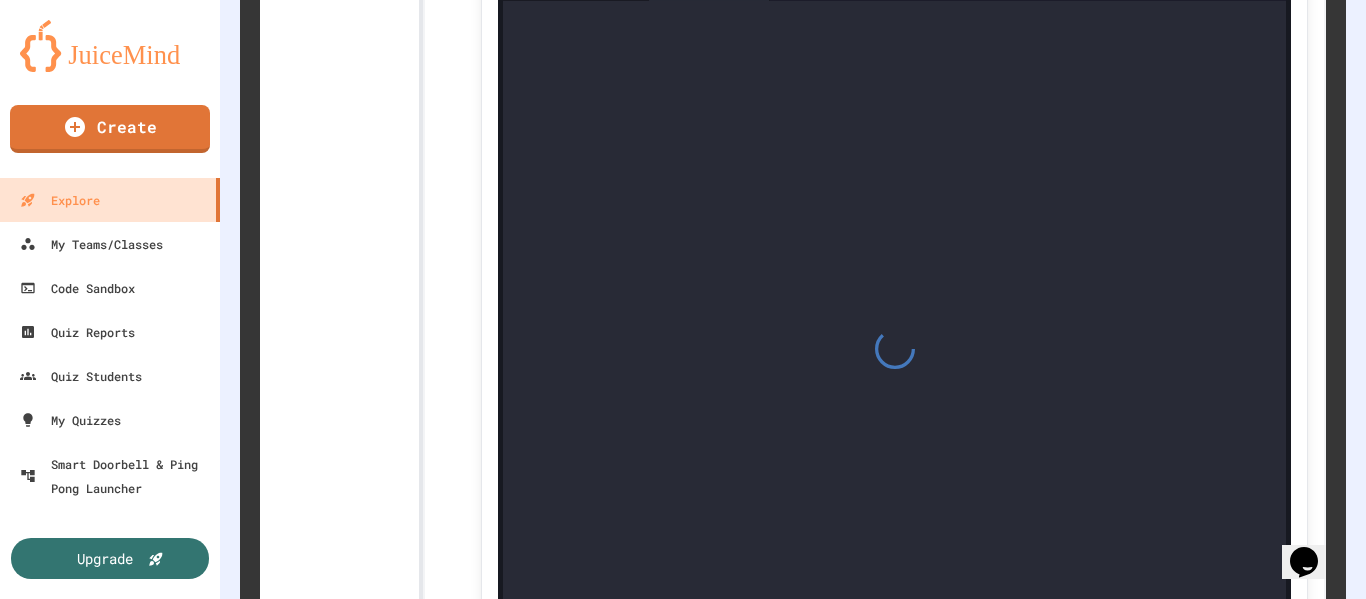 scroll, scrollTop: 3700, scrollLeft: 0, axis: vertical 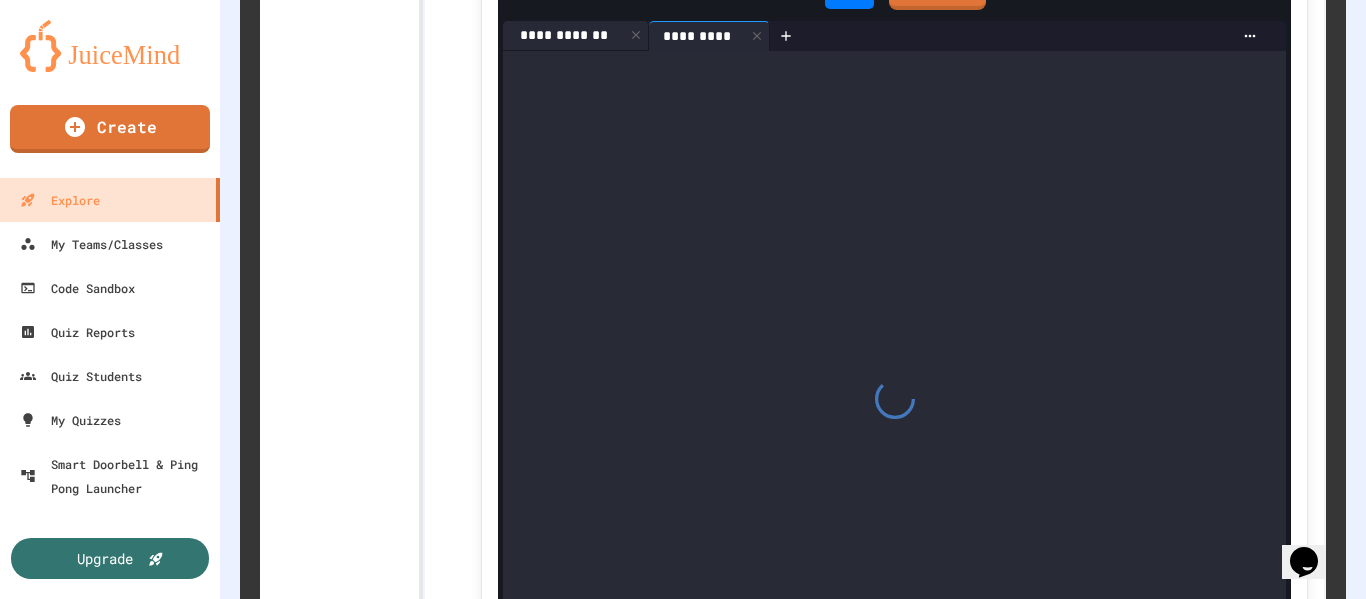 click on "**********" at bounding box center [563, 35] 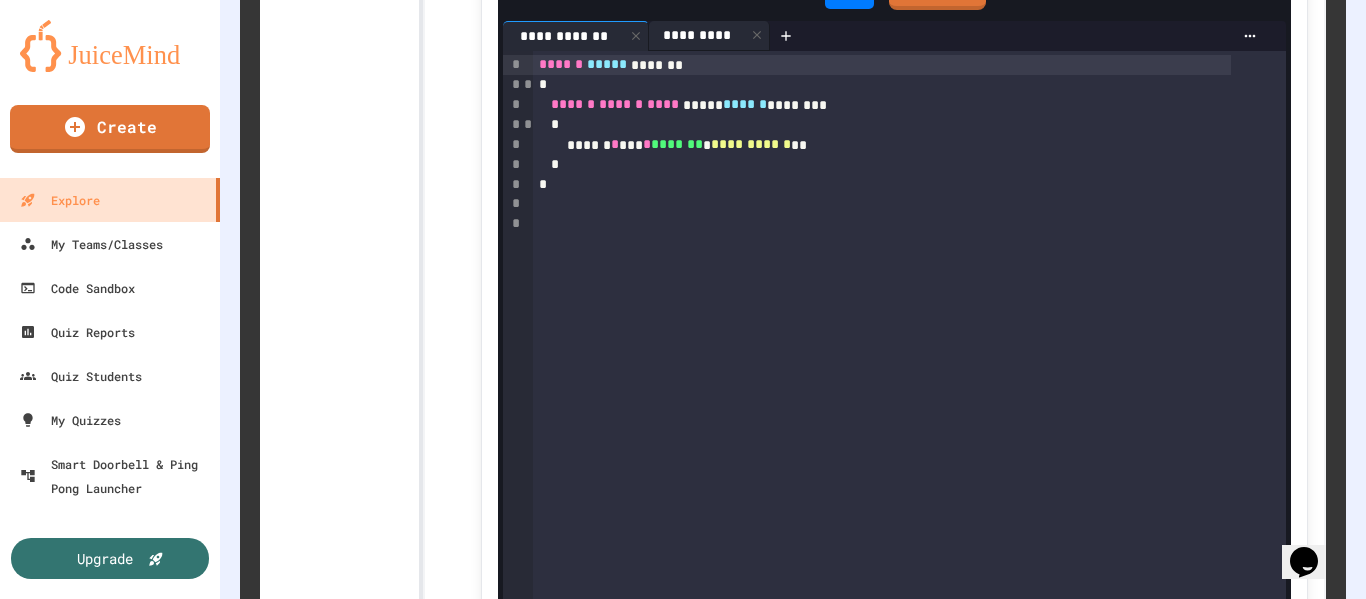 click on "*********" at bounding box center [697, 35] 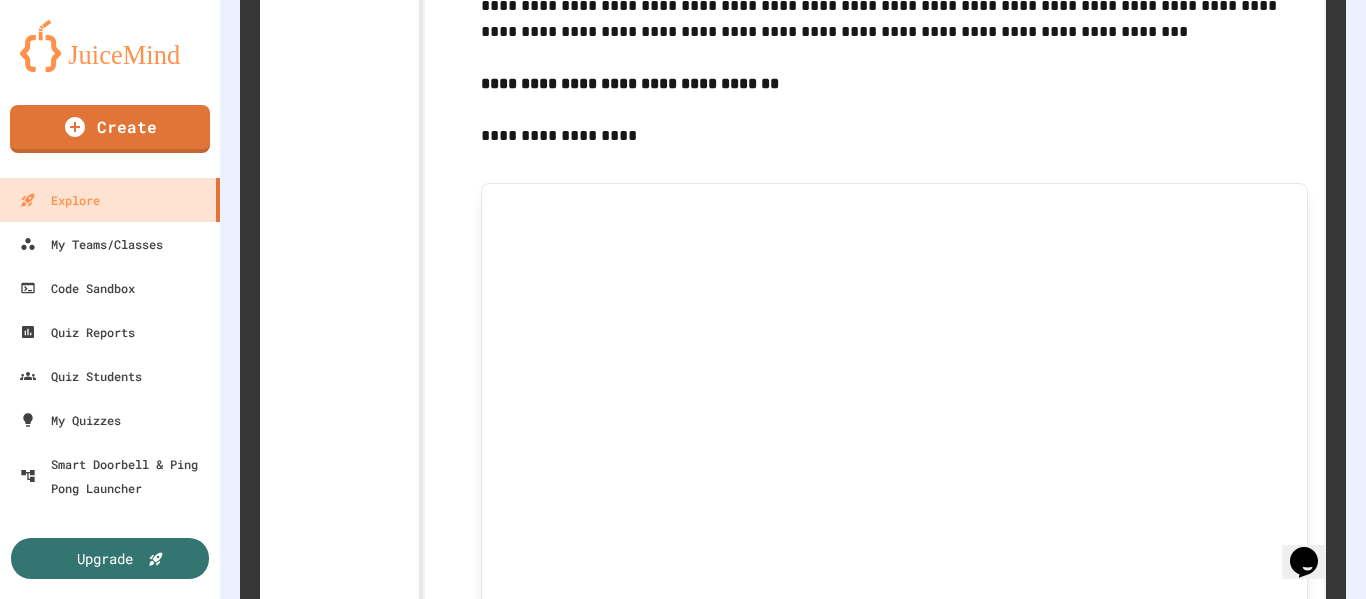 scroll, scrollTop: 11200, scrollLeft: 0, axis: vertical 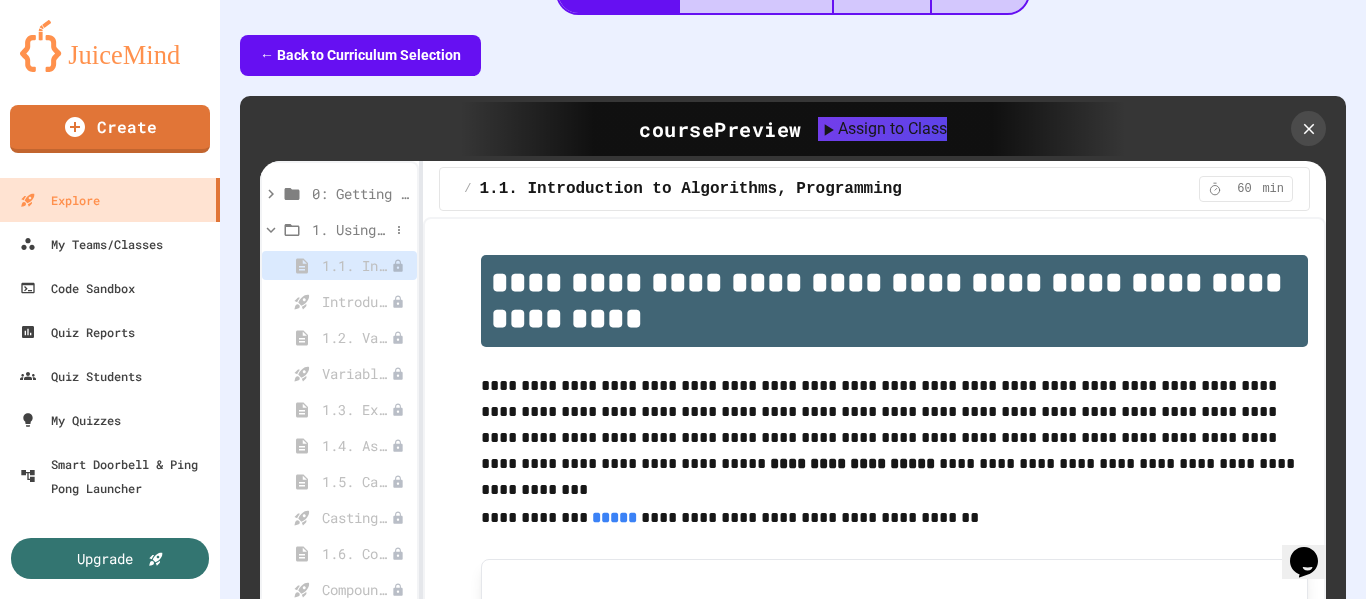 click 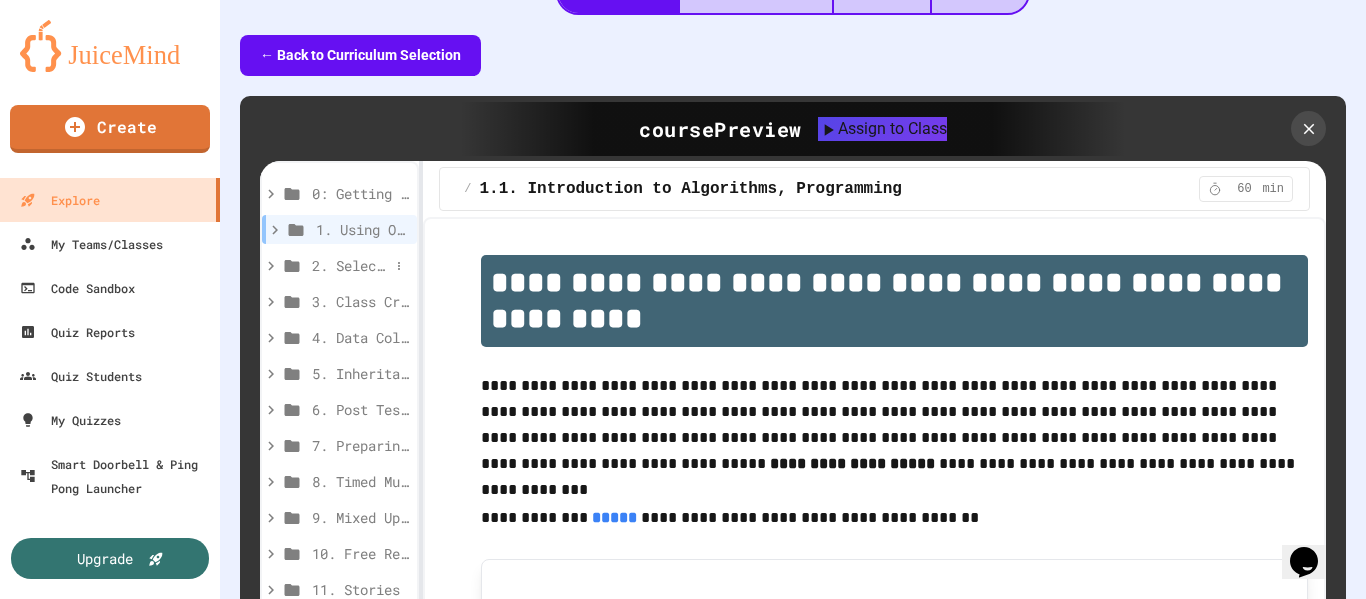 click on "2. Selection and Iteration" at bounding box center (350, 265) 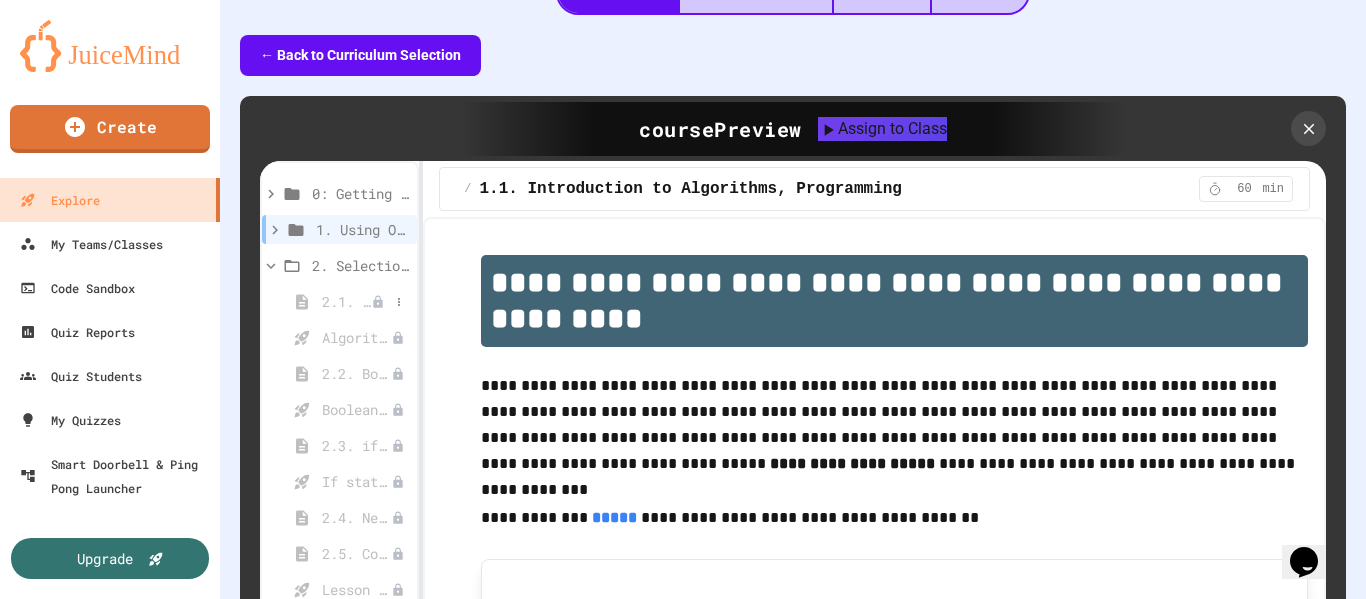 click on "2.1. Algorithms with Selection and Repetition" at bounding box center (346, 301) 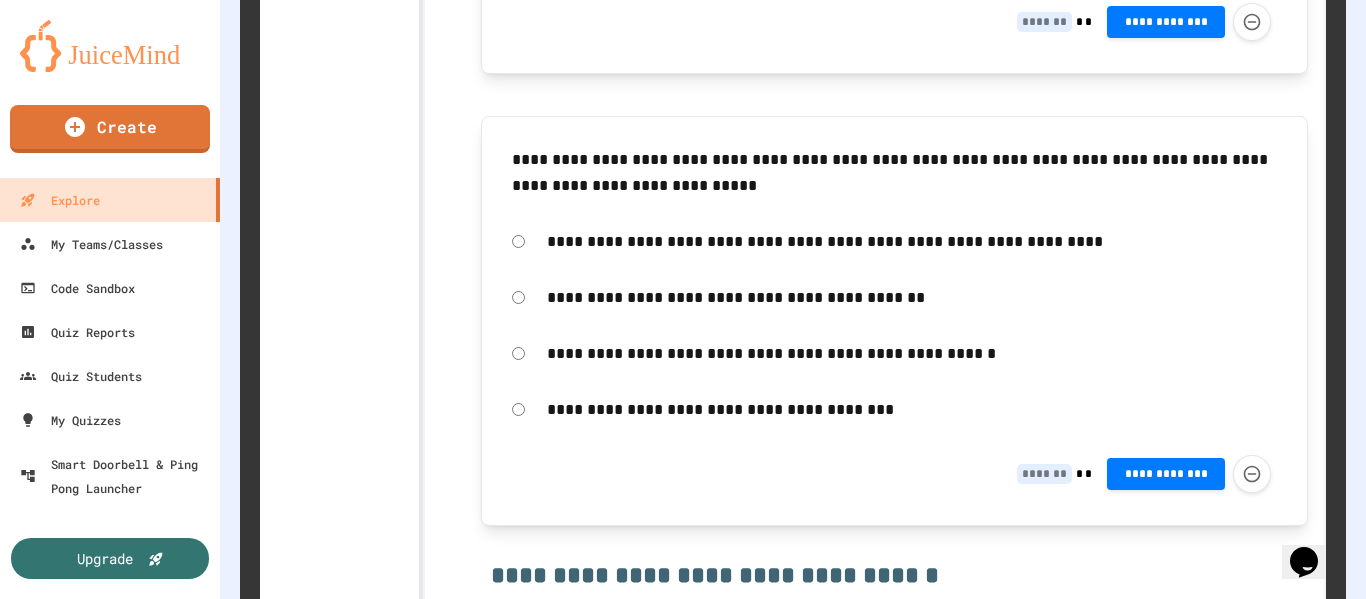 scroll, scrollTop: 4104, scrollLeft: 0, axis: vertical 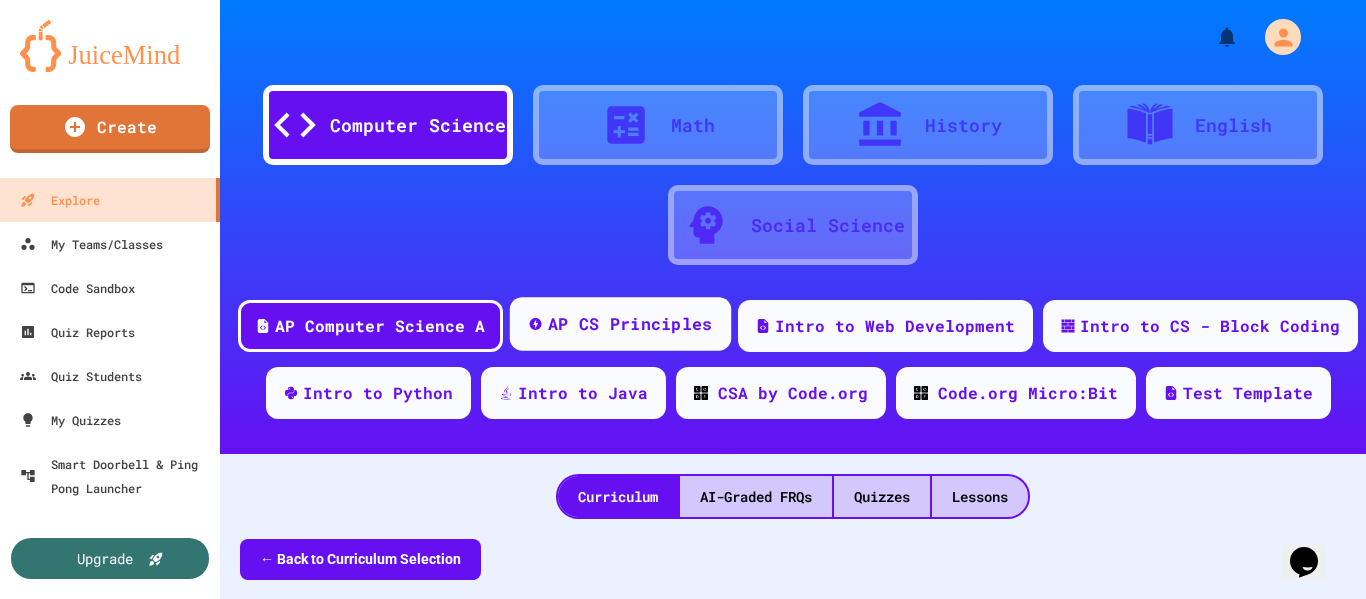 click on "AP CS Principles" at bounding box center (630, 324) 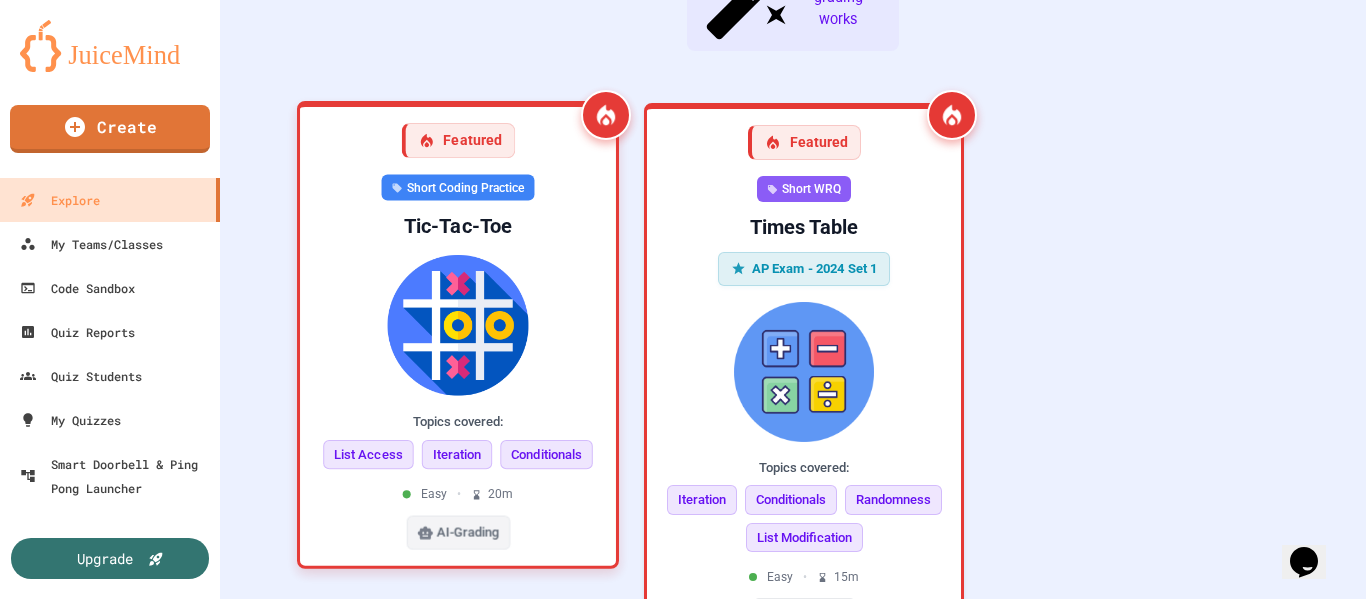 scroll, scrollTop: 600, scrollLeft: 0, axis: vertical 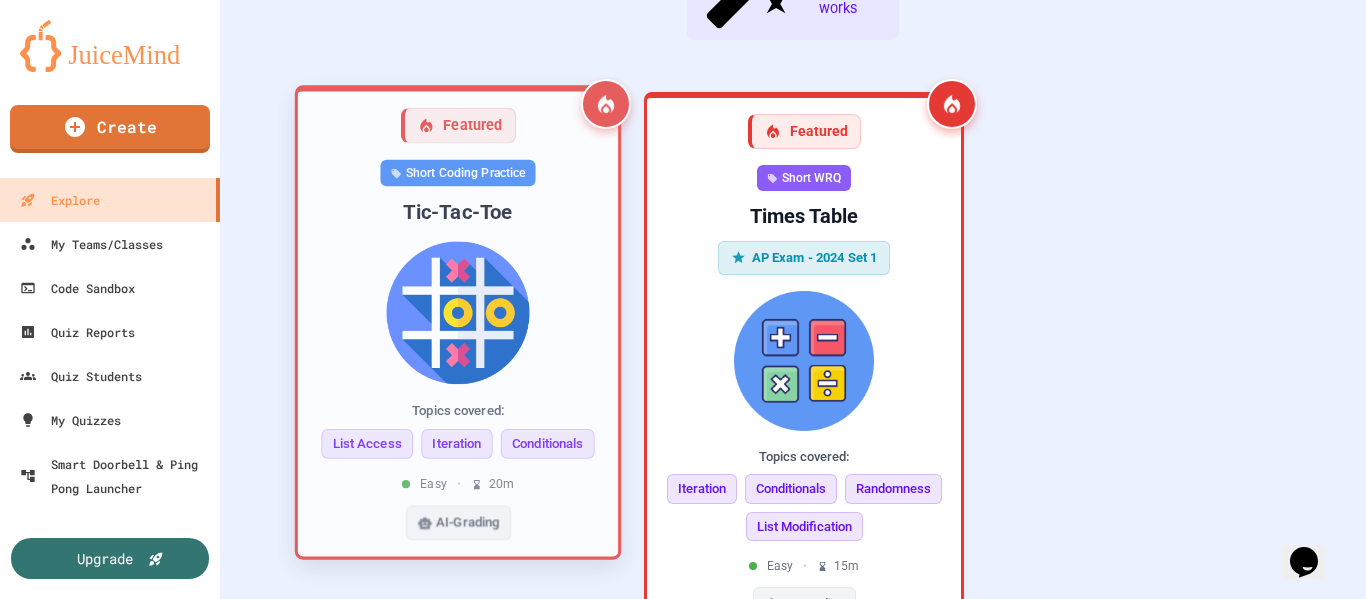 click at bounding box center (458, 312) 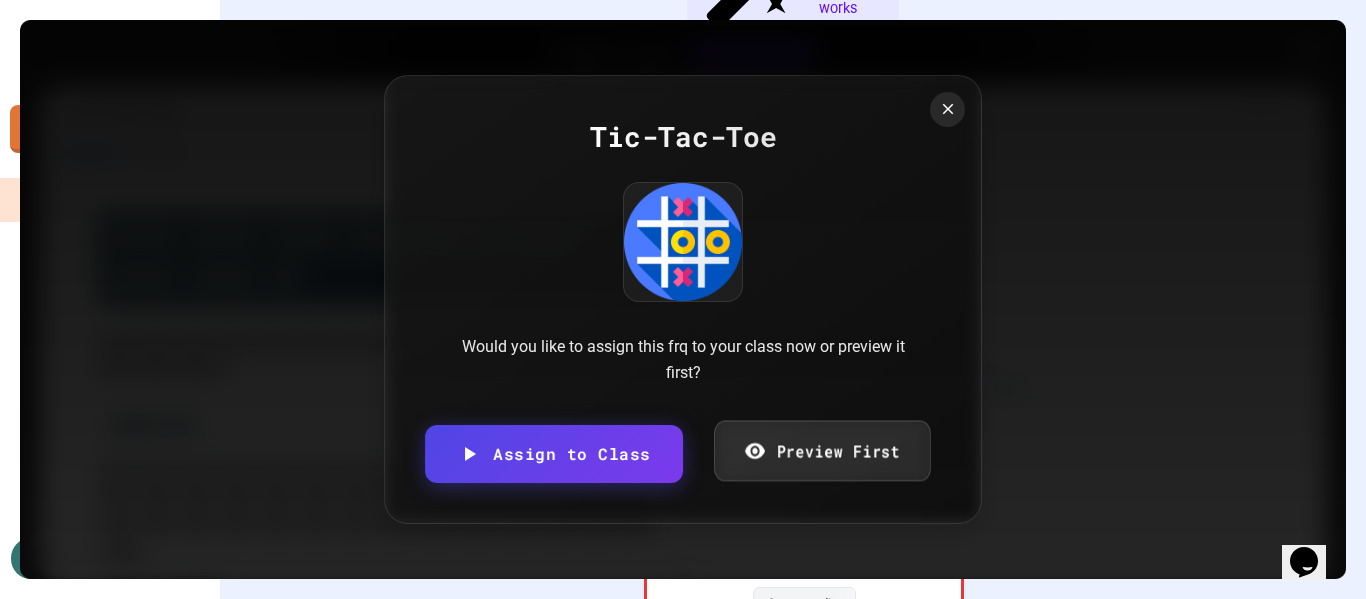 click on "Preview First" at bounding box center [822, 451] 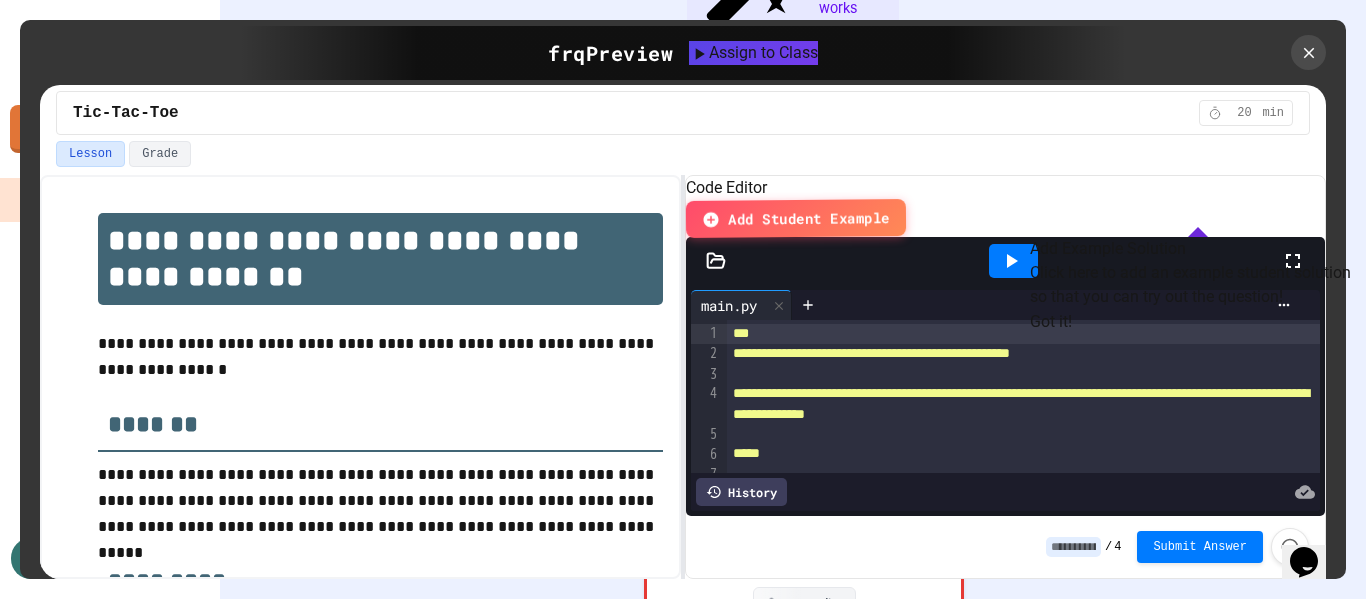 click on "Got it!" at bounding box center [1051, 322] 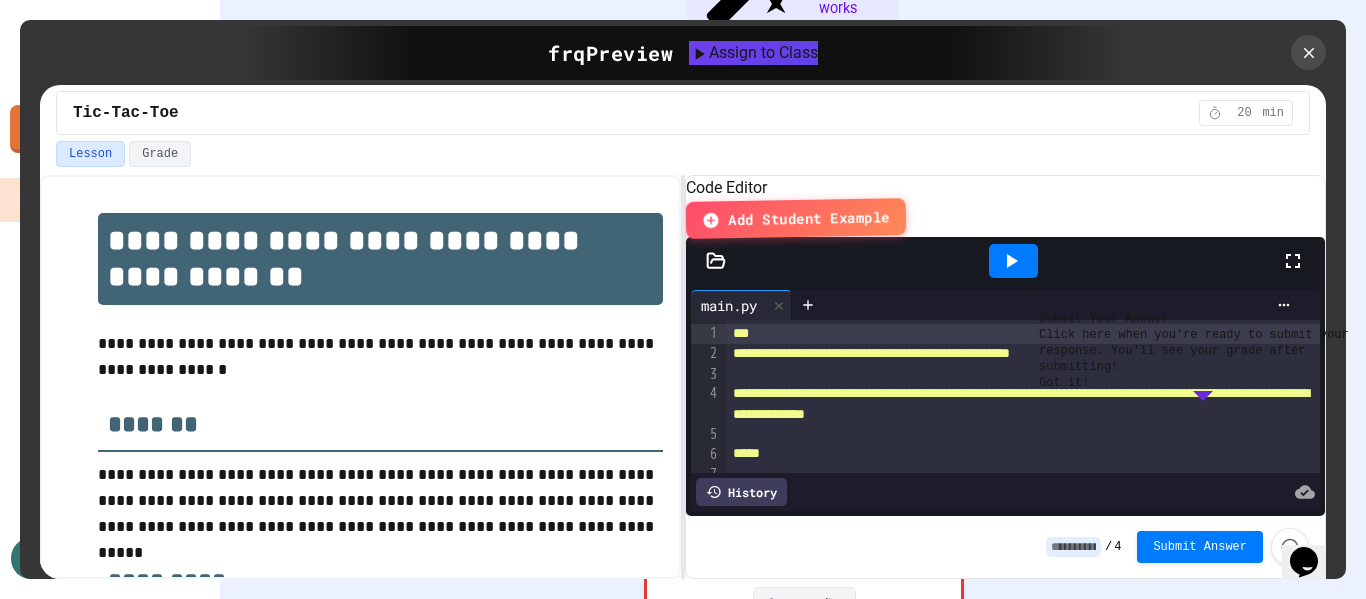 click on "Got it!" at bounding box center (1064, 383) 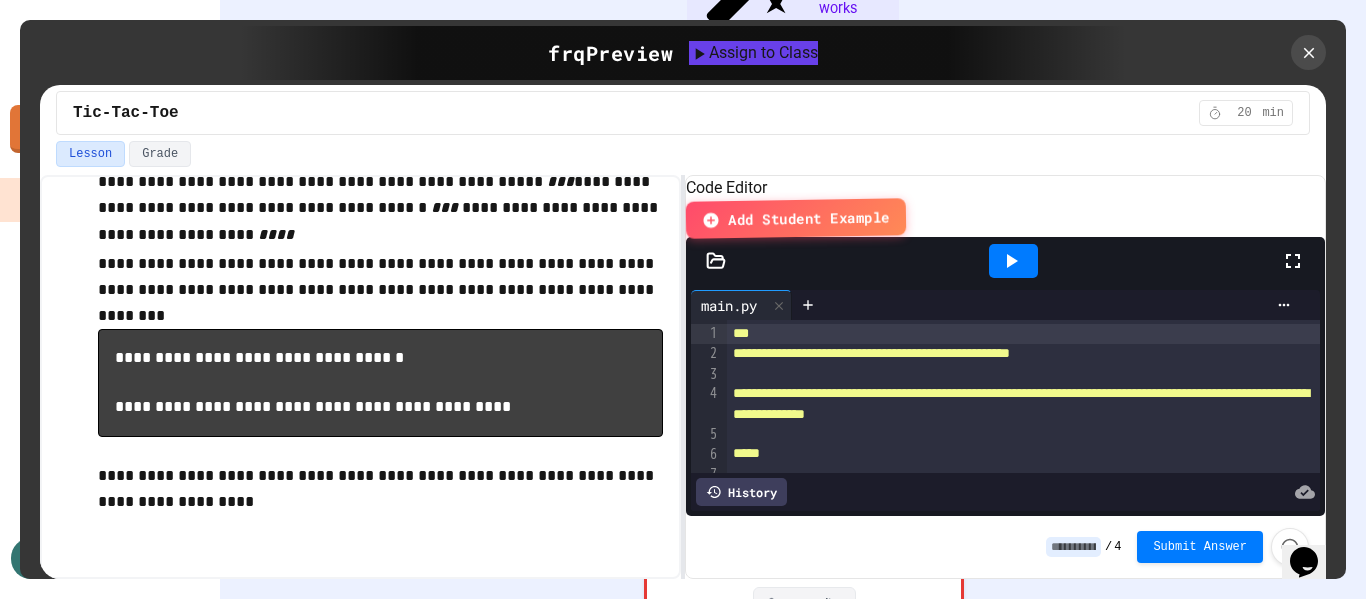scroll, scrollTop: 732, scrollLeft: 0, axis: vertical 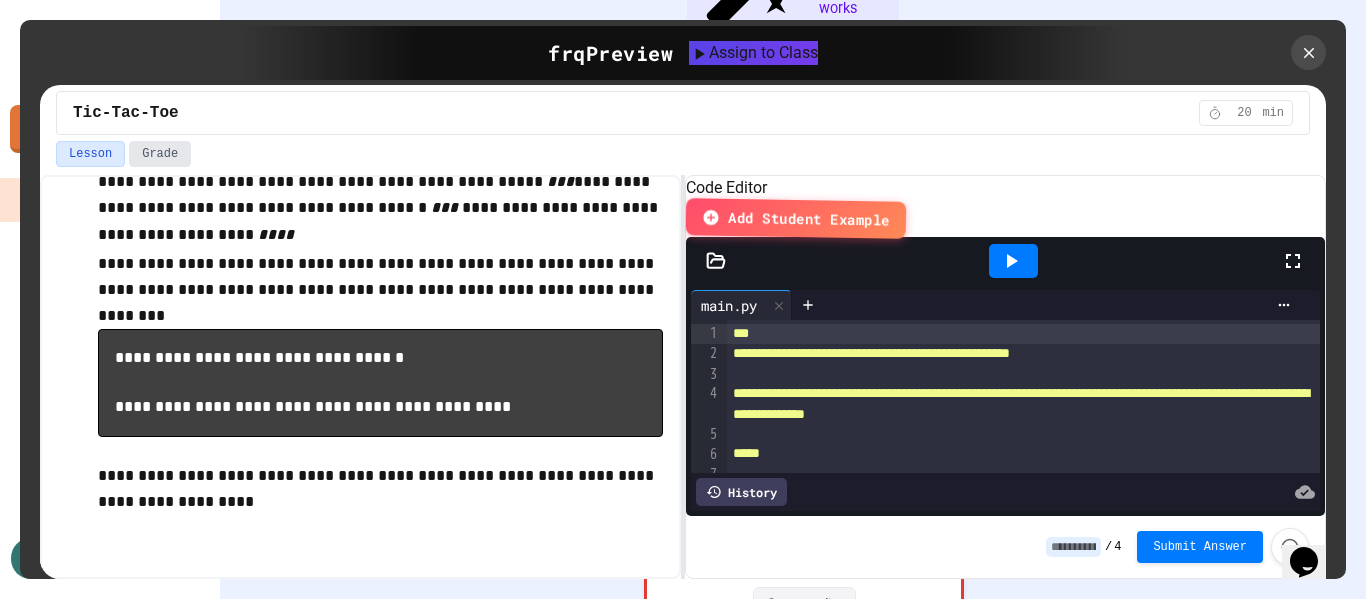 click on "Grade" at bounding box center (160, 154) 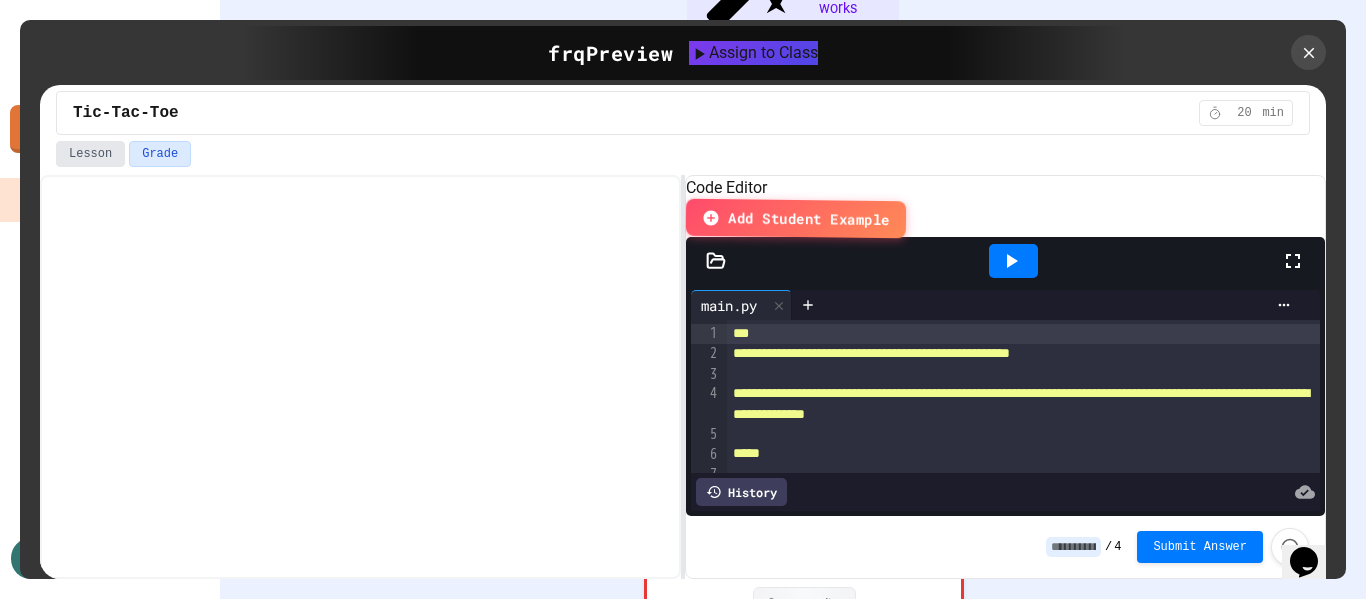 click on "Lesson" at bounding box center [90, 154] 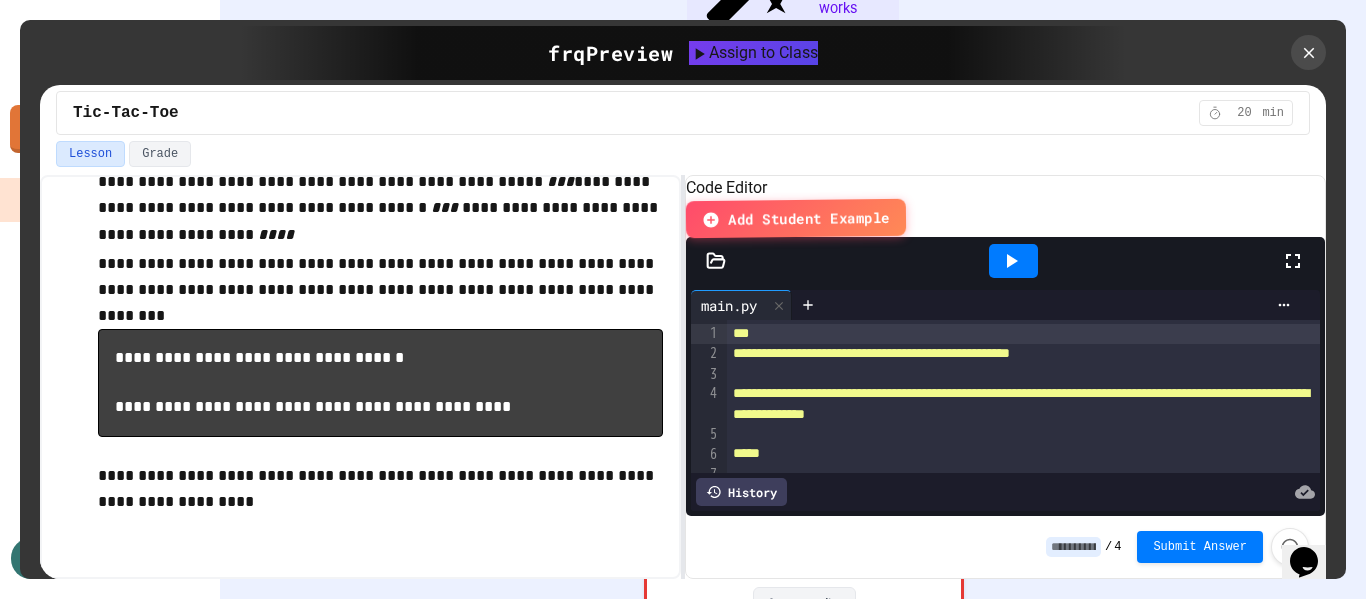 scroll, scrollTop: 732, scrollLeft: 0, axis: vertical 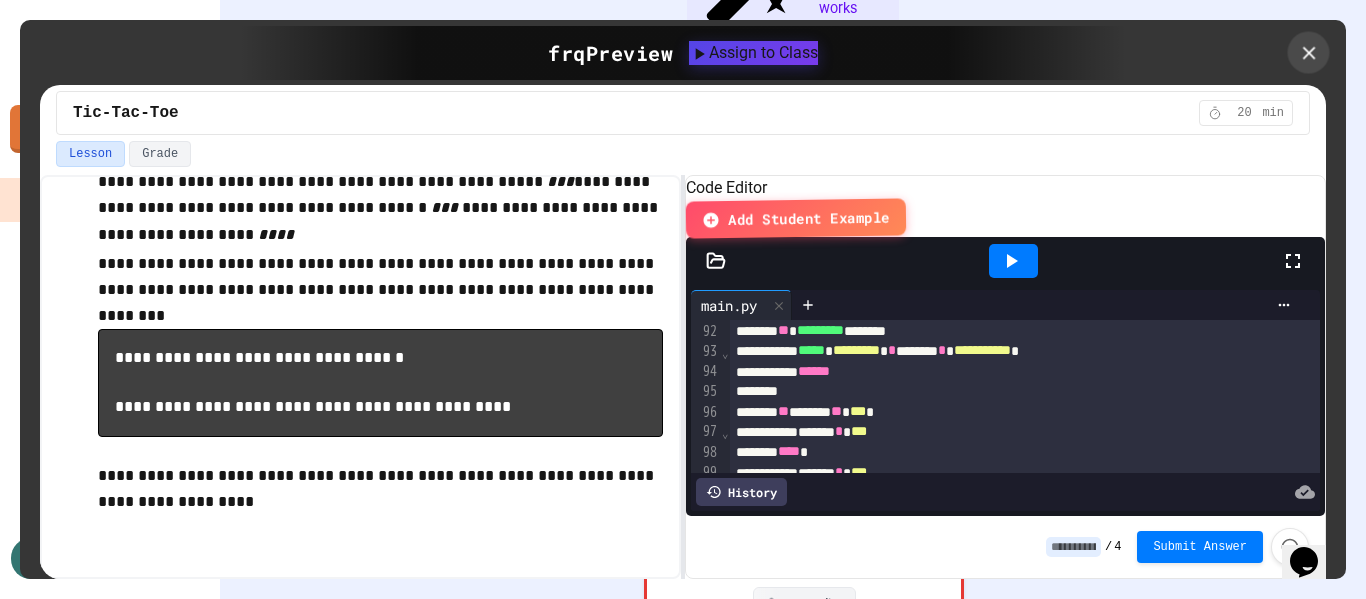 click 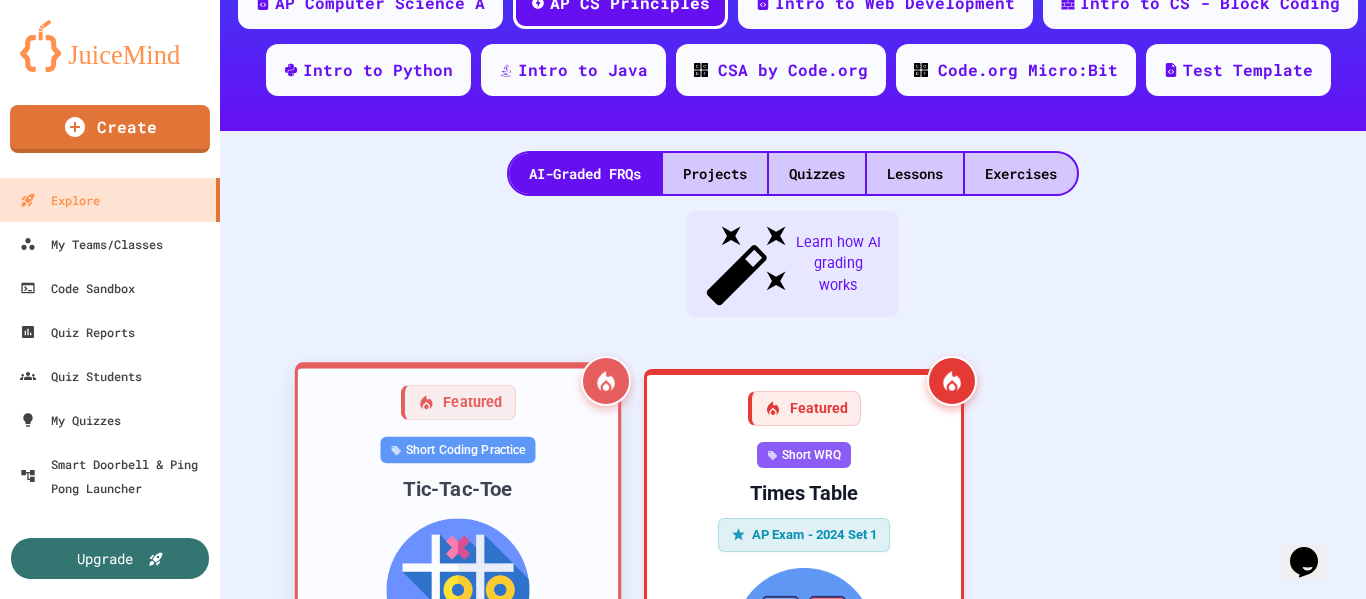 scroll, scrollTop: 300, scrollLeft: 0, axis: vertical 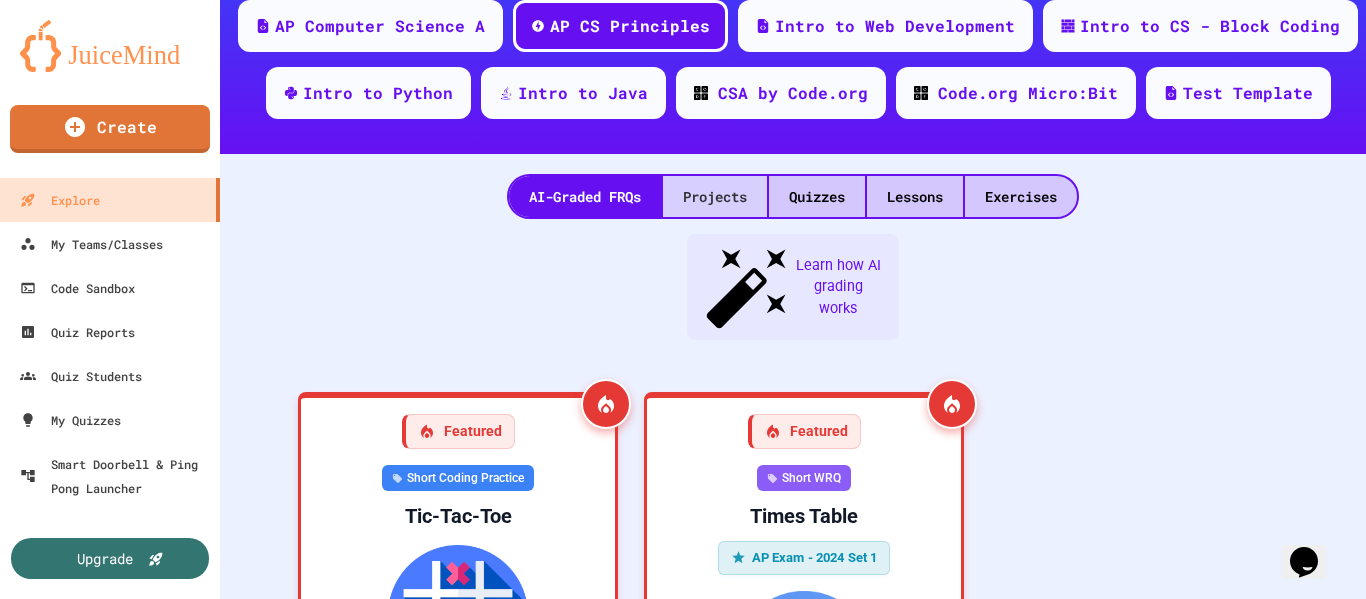 click on "Projects" at bounding box center (715, 196) 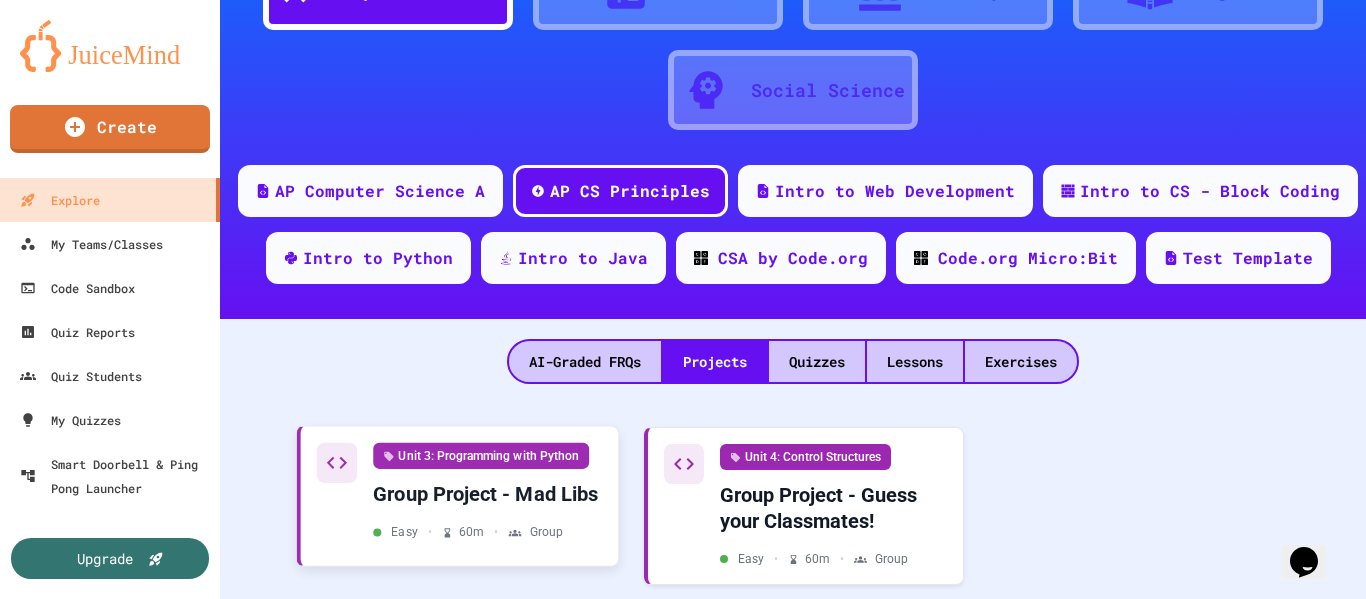 scroll, scrollTop: 300, scrollLeft: 0, axis: vertical 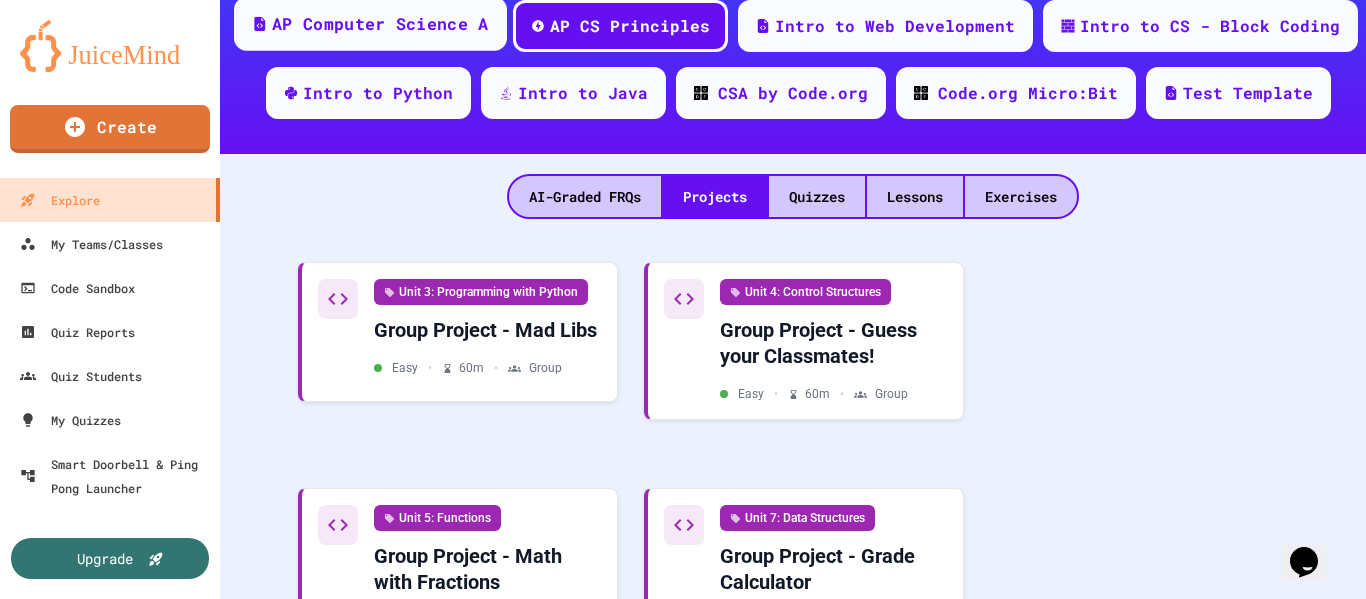 click on "AP Computer Science A" at bounding box center [370, 24] 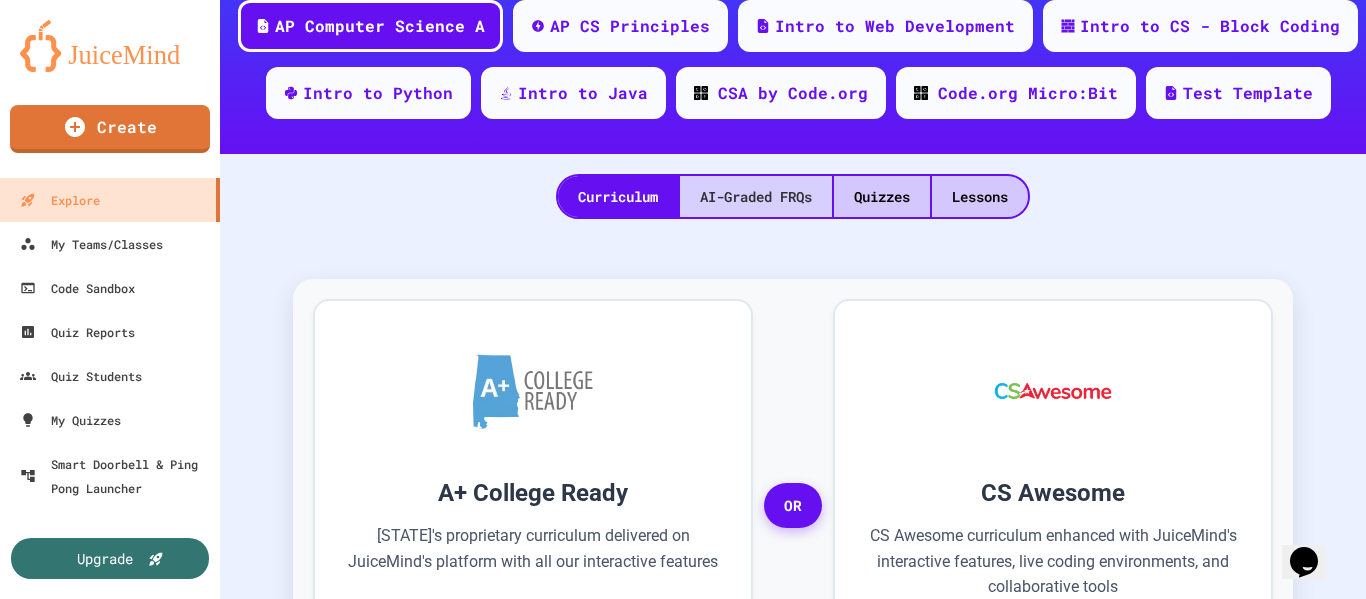click on "AI-Graded FRQs" at bounding box center (756, 196) 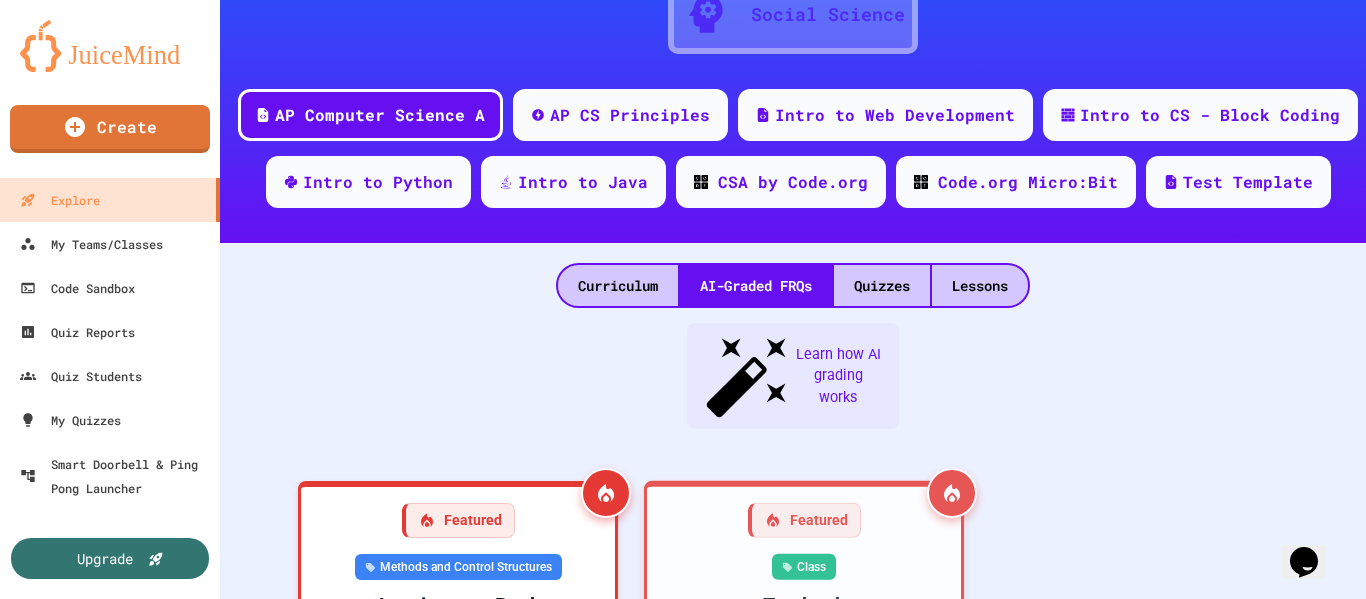 scroll, scrollTop: 200, scrollLeft: 0, axis: vertical 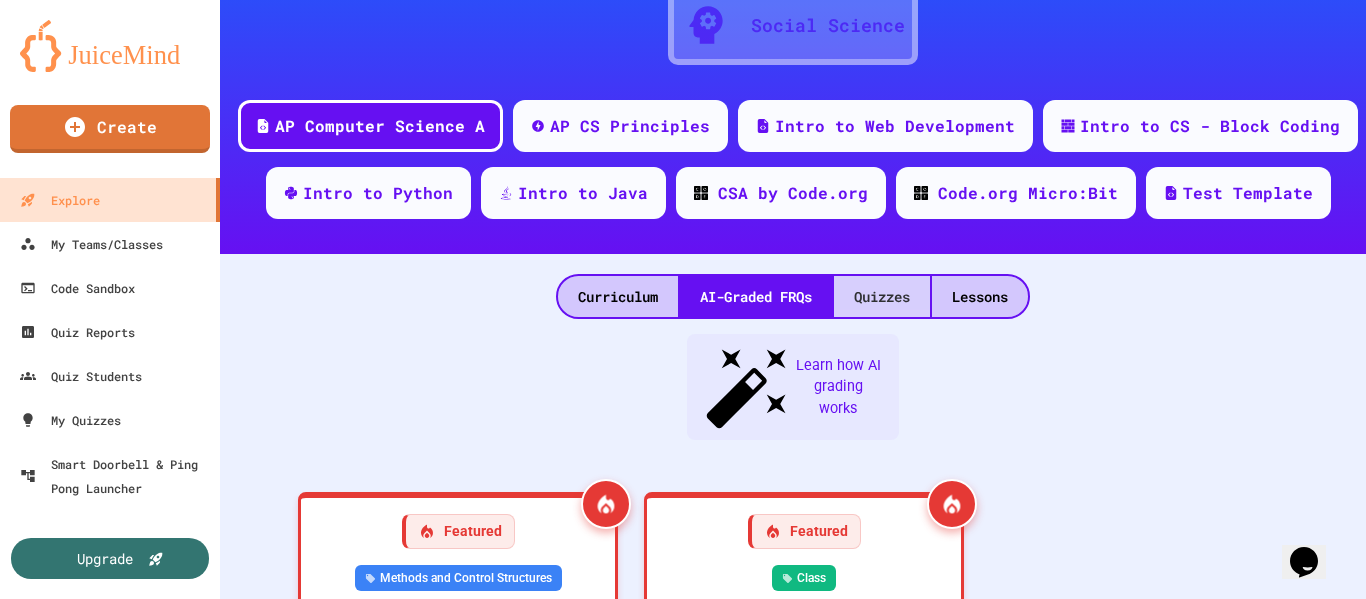 click on "Quizzes" at bounding box center [882, 296] 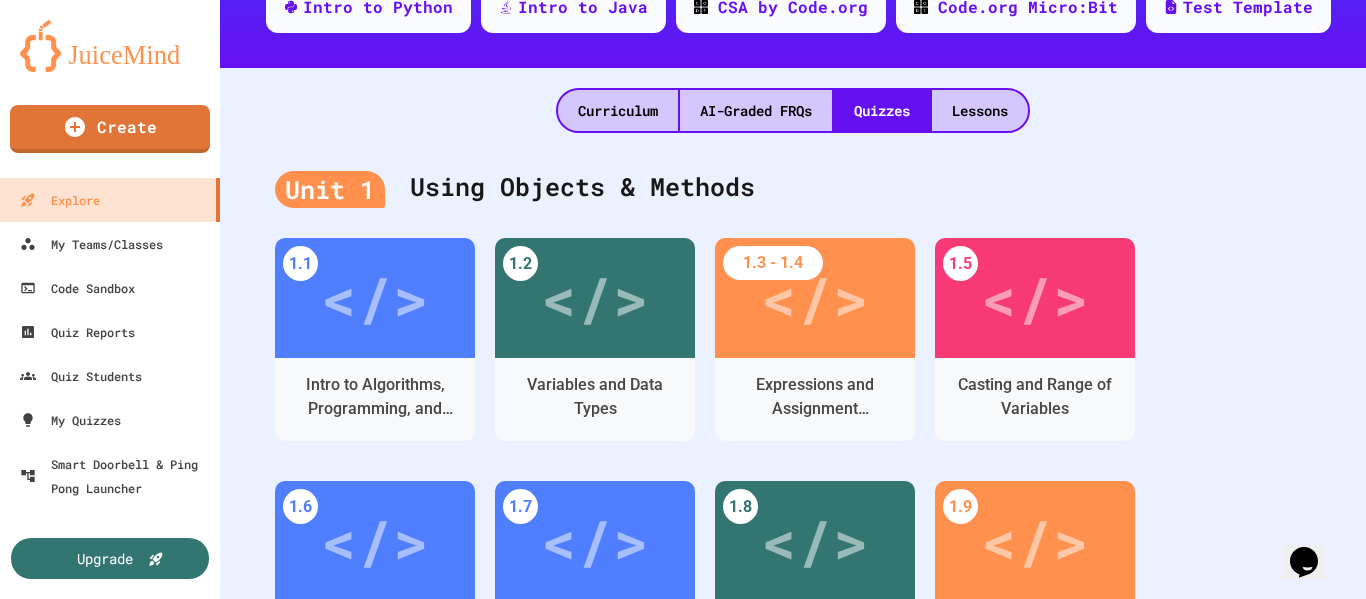 scroll, scrollTop: 400, scrollLeft: 0, axis: vertical 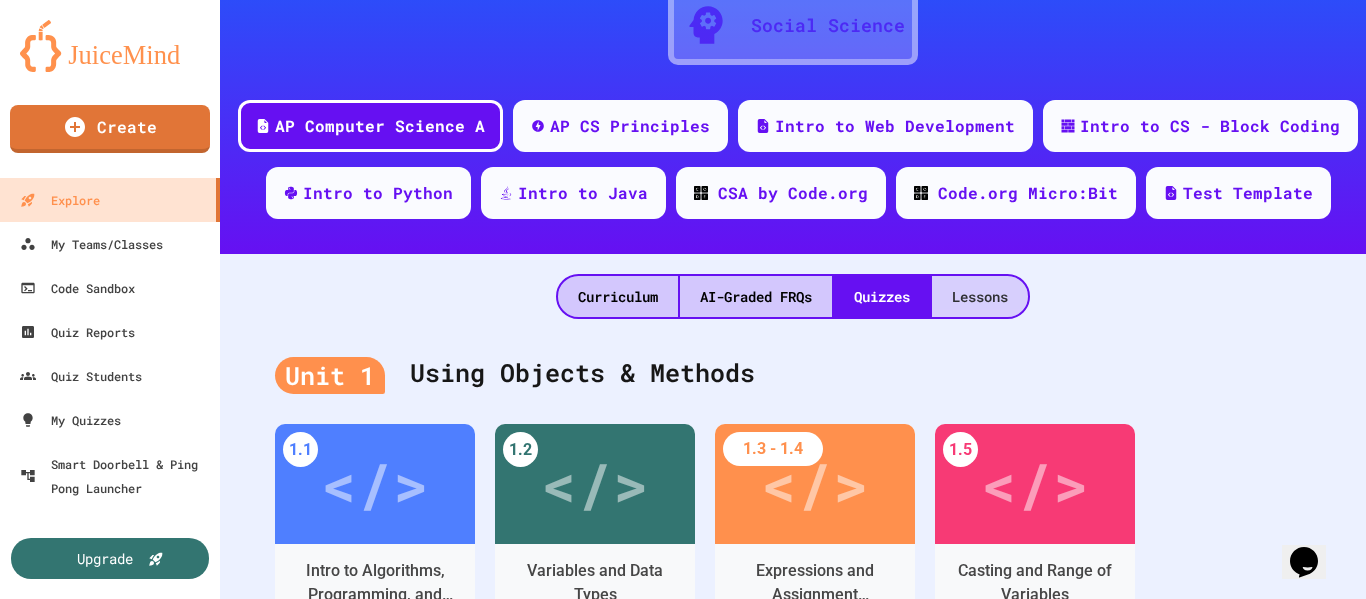 click on "Lessons" at bounding box center (980, 296) 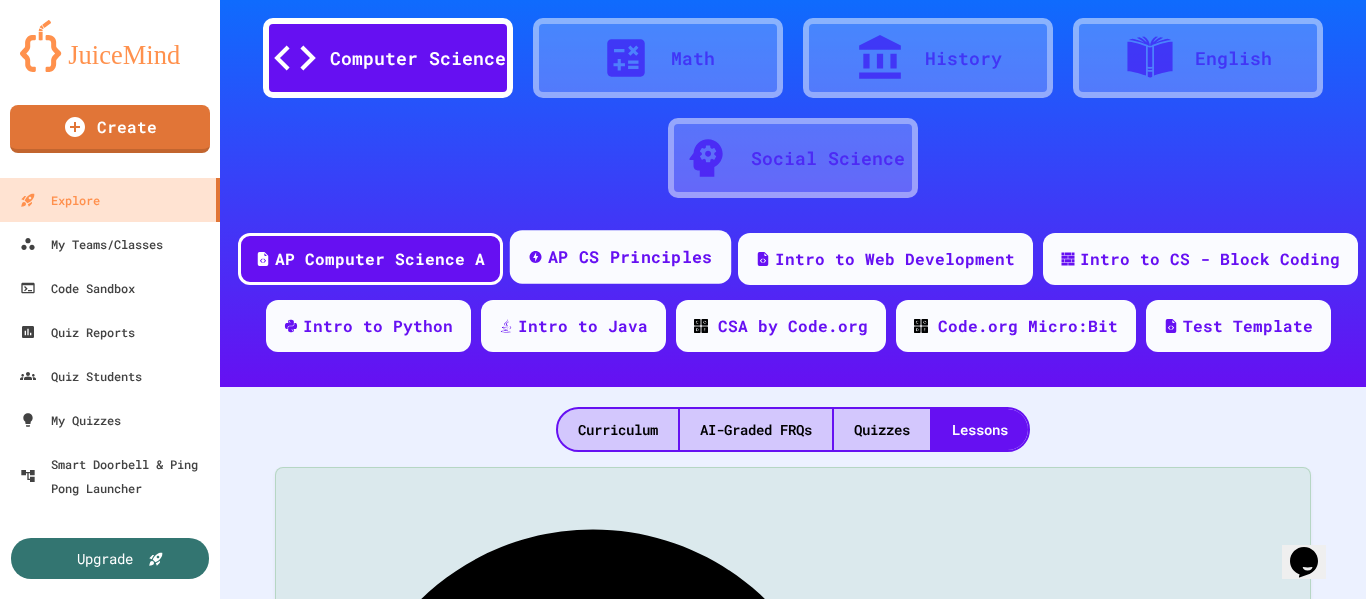 scroll, scrollTop: 200, scrollLeft: 0, axis: vertical 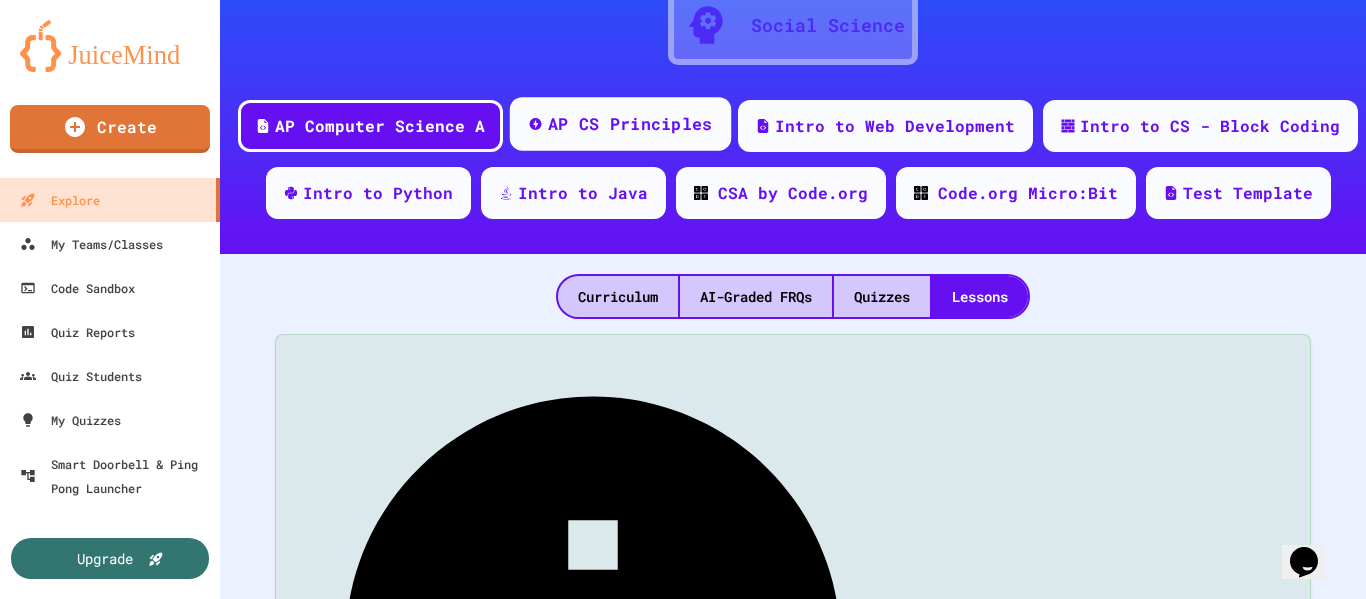 click on "AP CS Principles" at bounding box center (630, 124) 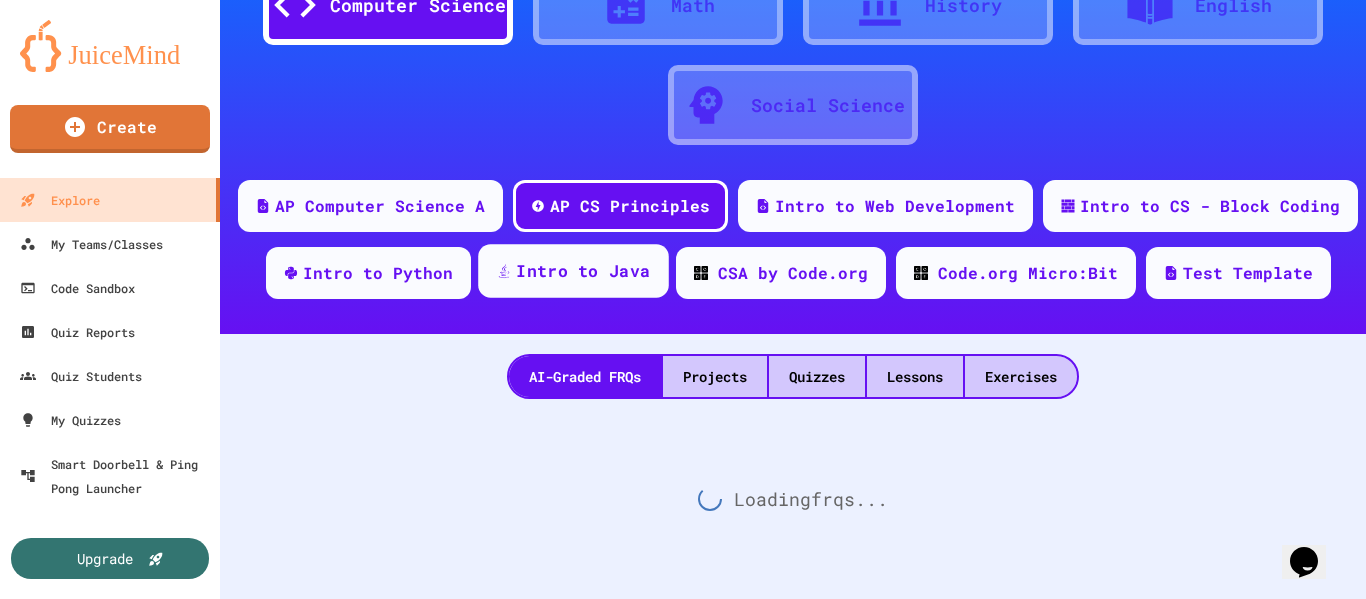 scroll, scrollTop: 135, scrollLeft: 0, axis: vertical 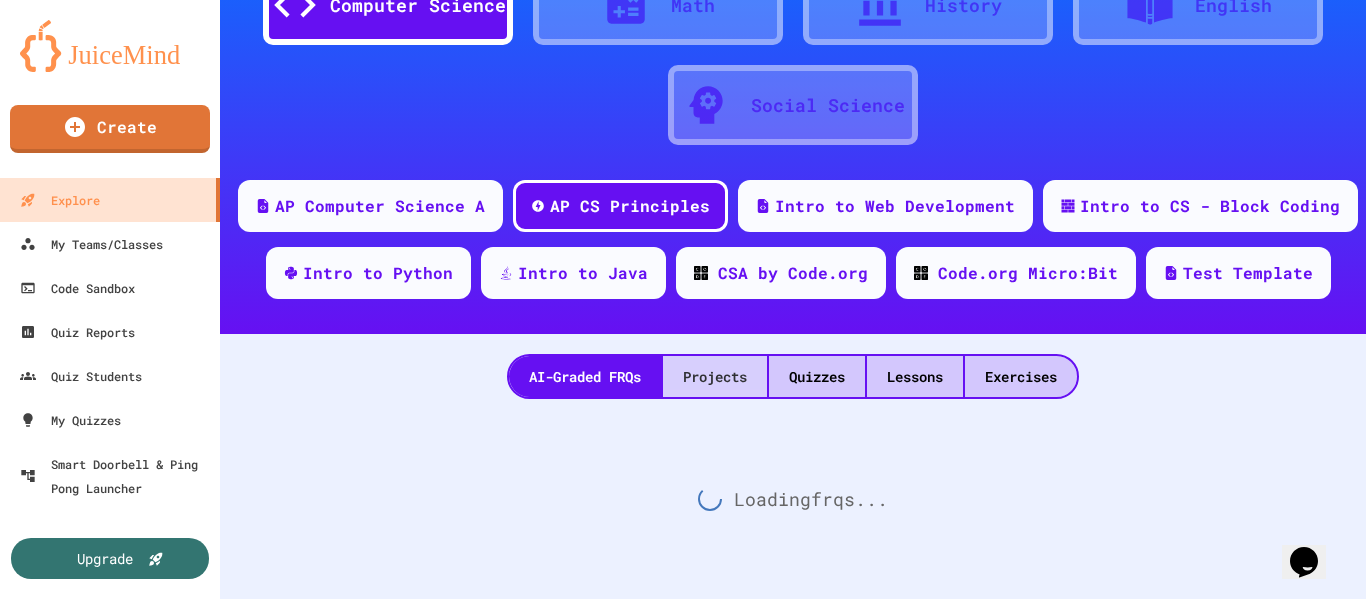 click on "Projects" at bounding box center (715, 376) 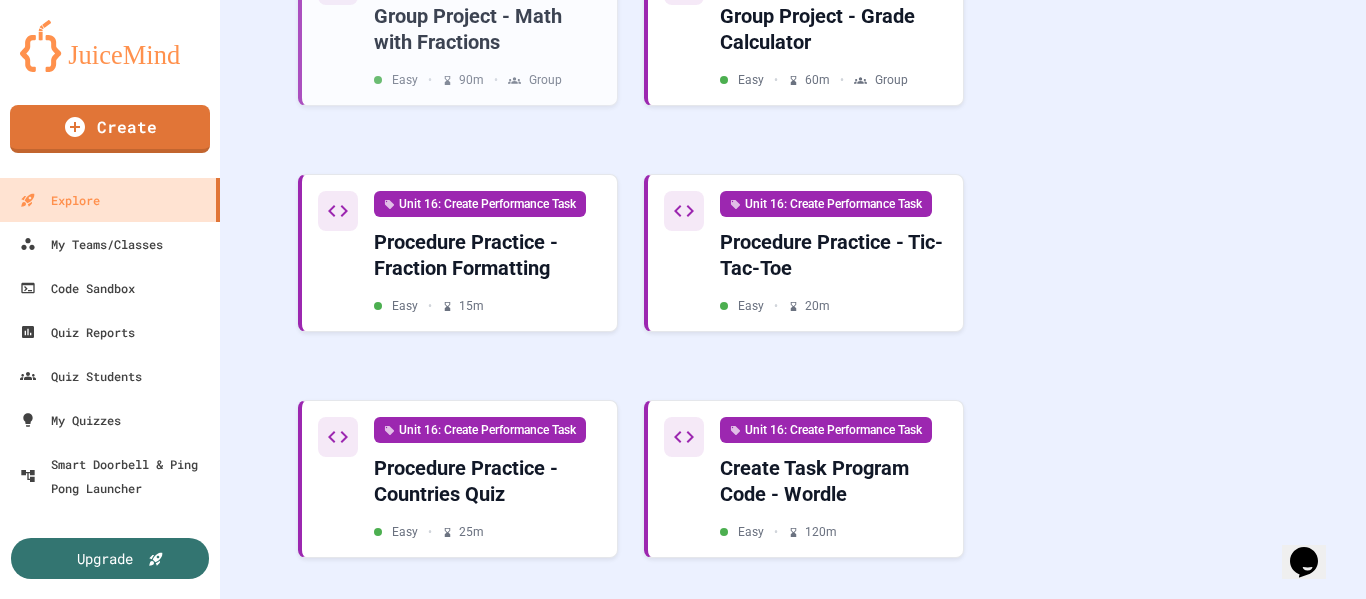 scroll, scrollTop: 900, scrollLeft: 0, axis: vertical 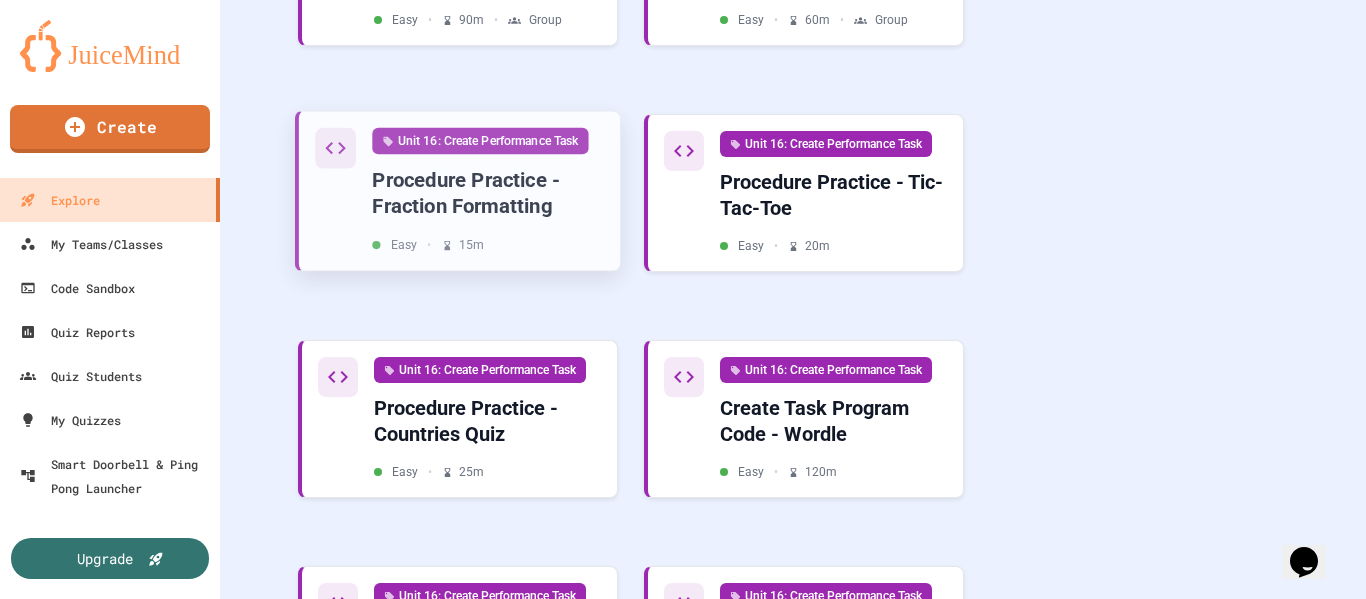 click on "Procedure Practice - Fraction Formatting" at bounding box center (488, 193) 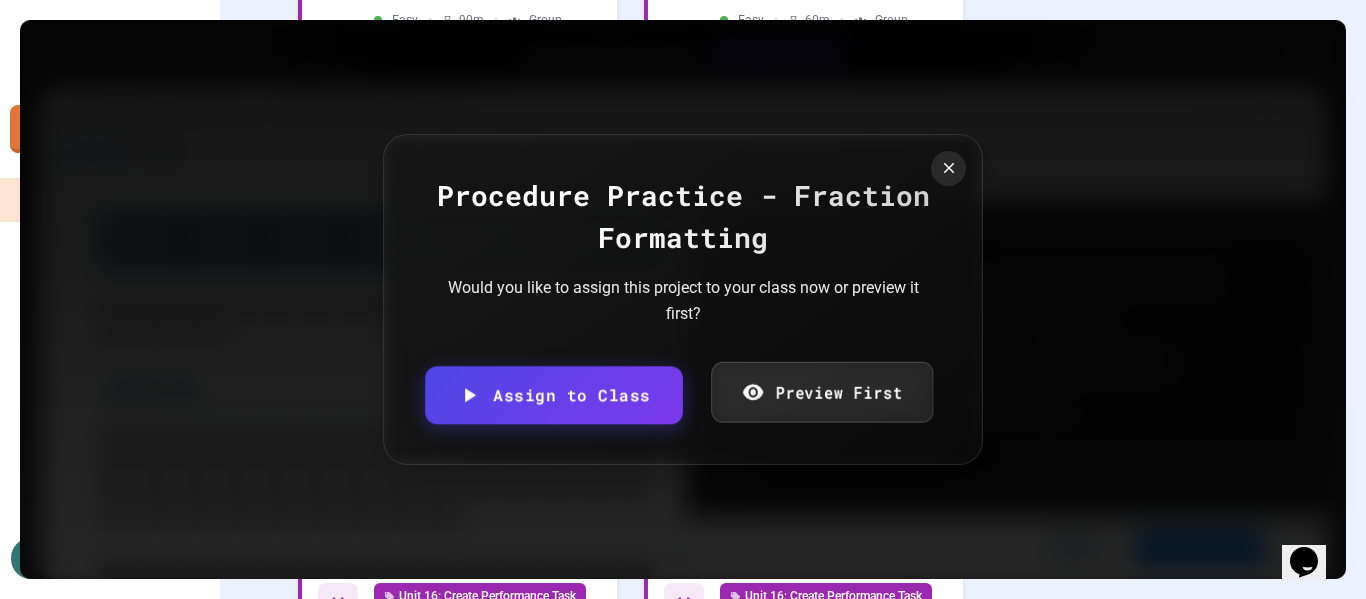 click on "Preview First" at bounding box center (822, 392) 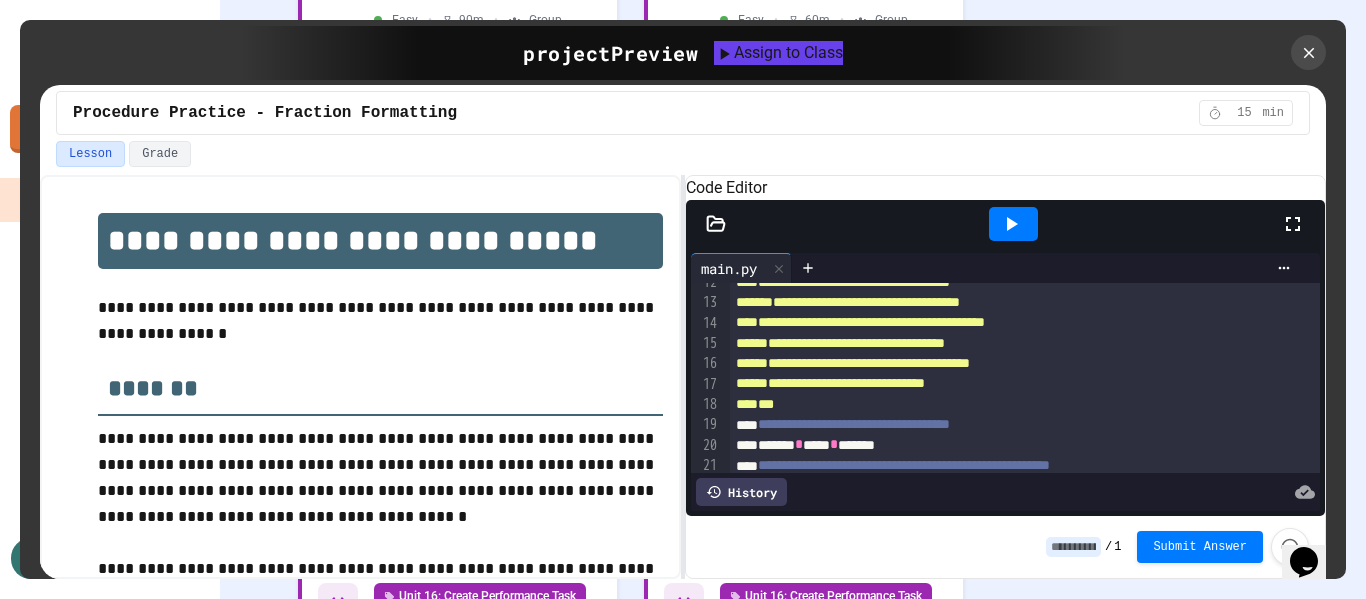 scroll, scrollTop: 0, scrollLeft: 0, axis: both 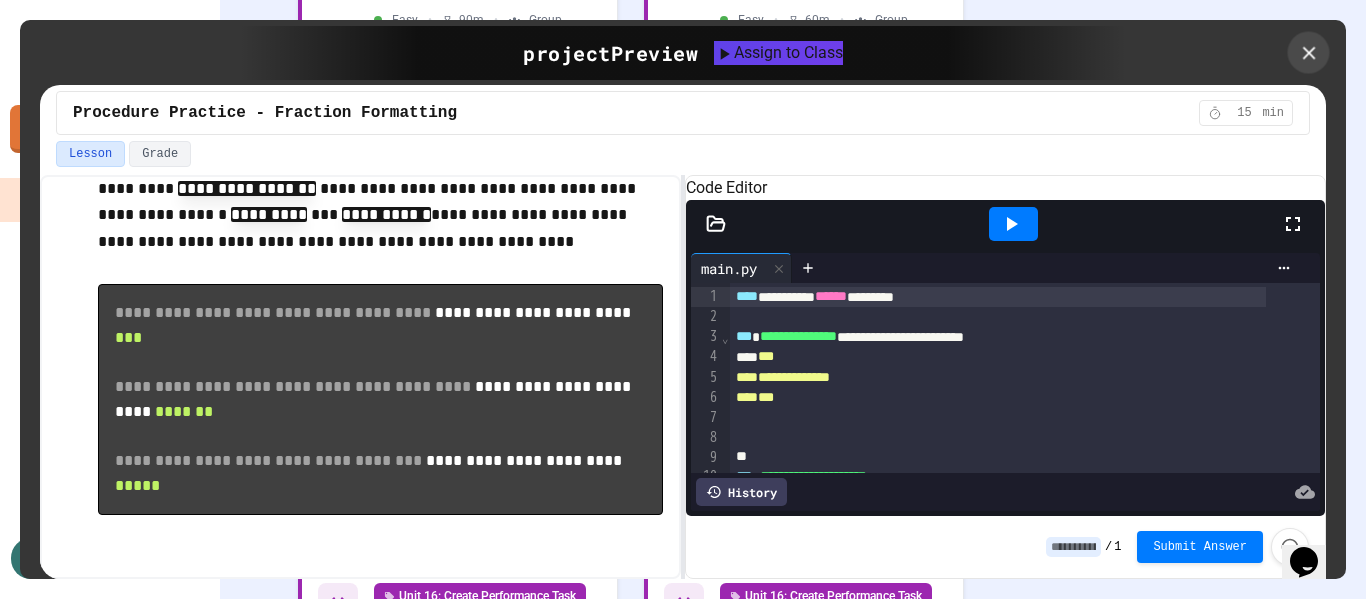 click 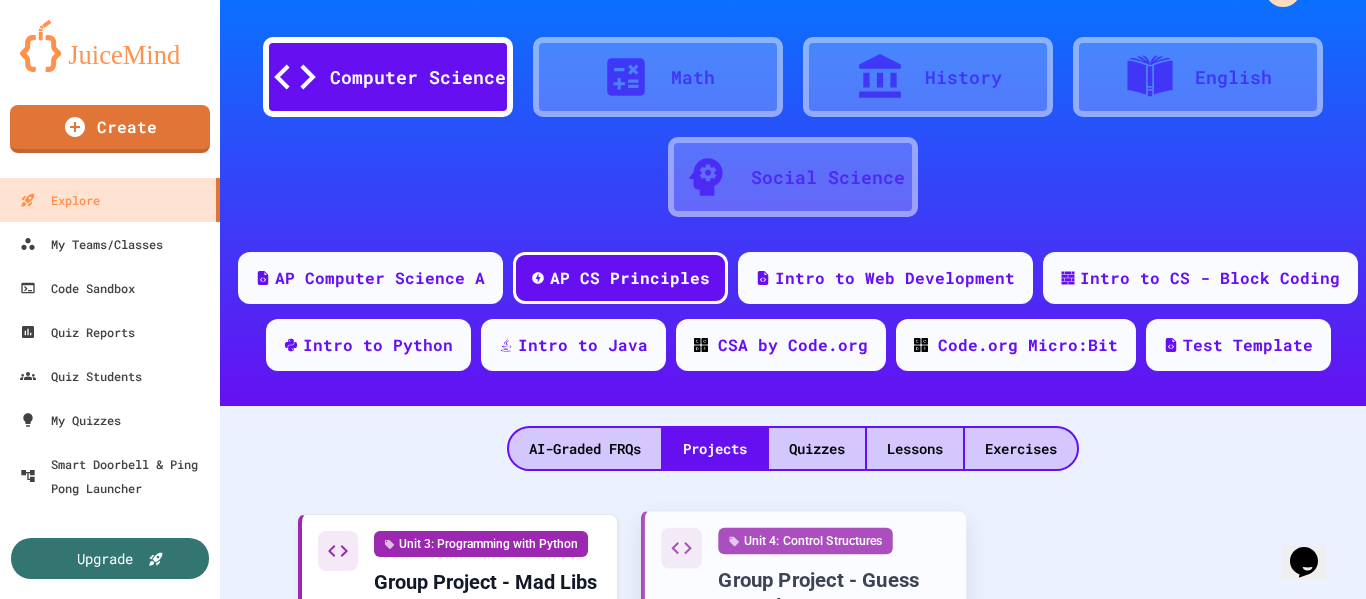 scroll, scrollTop: 0, scrollLeft: 0, axis: both 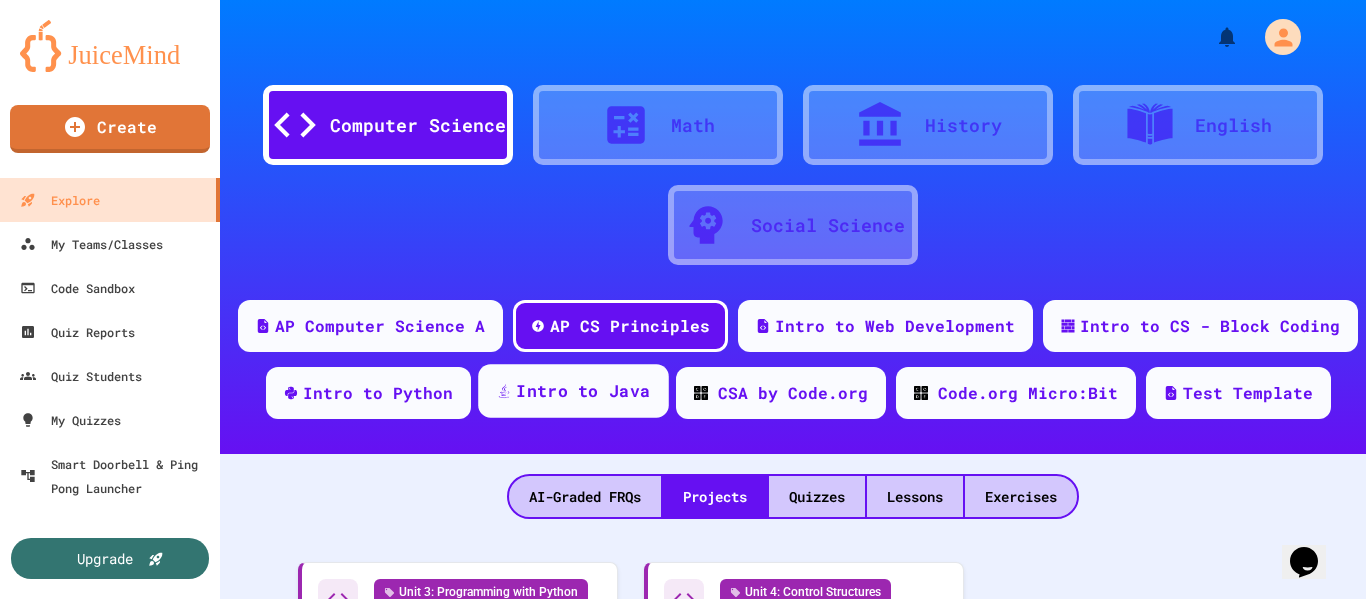 click on "Intro to Java" at bounding box center (583, 391) 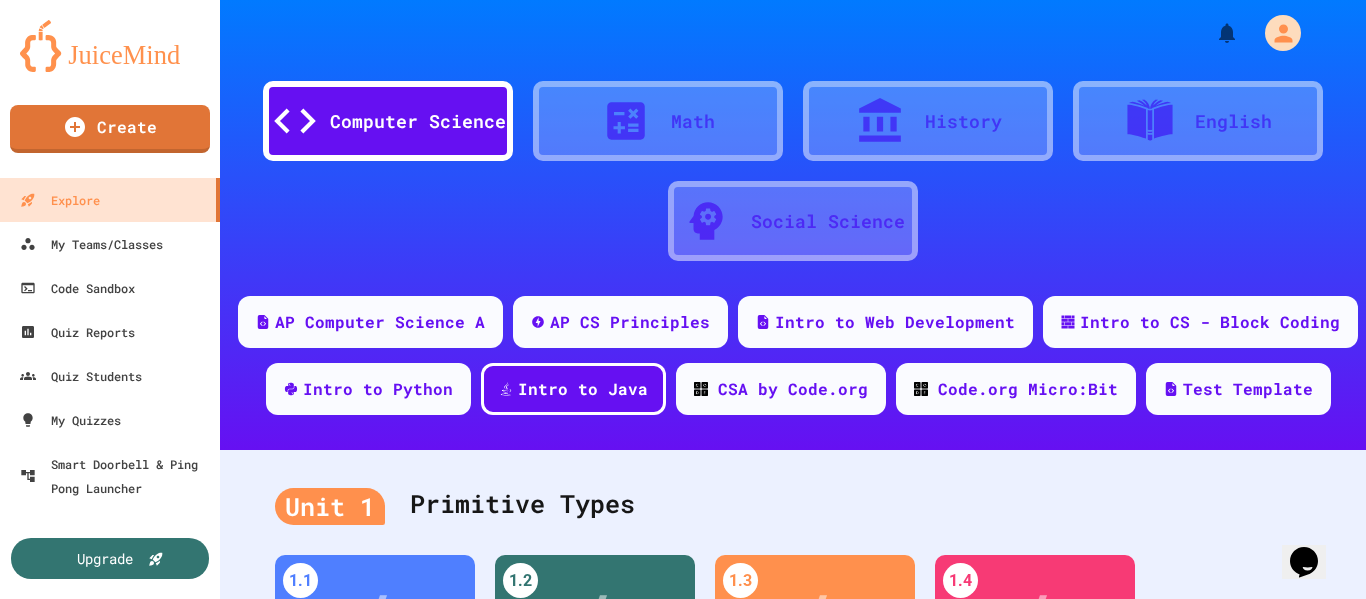 scroll, scrollTop: 0, scrollLeft: 0, axis: both 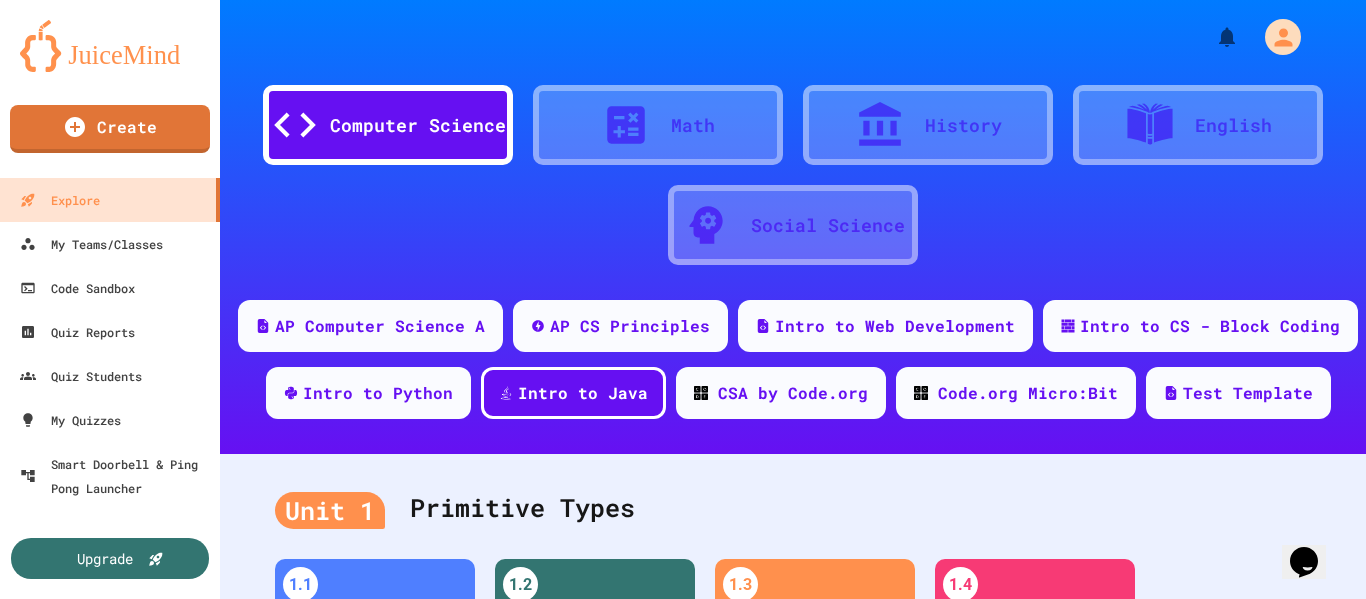 click on "Math" at bounding box center [693, 125] 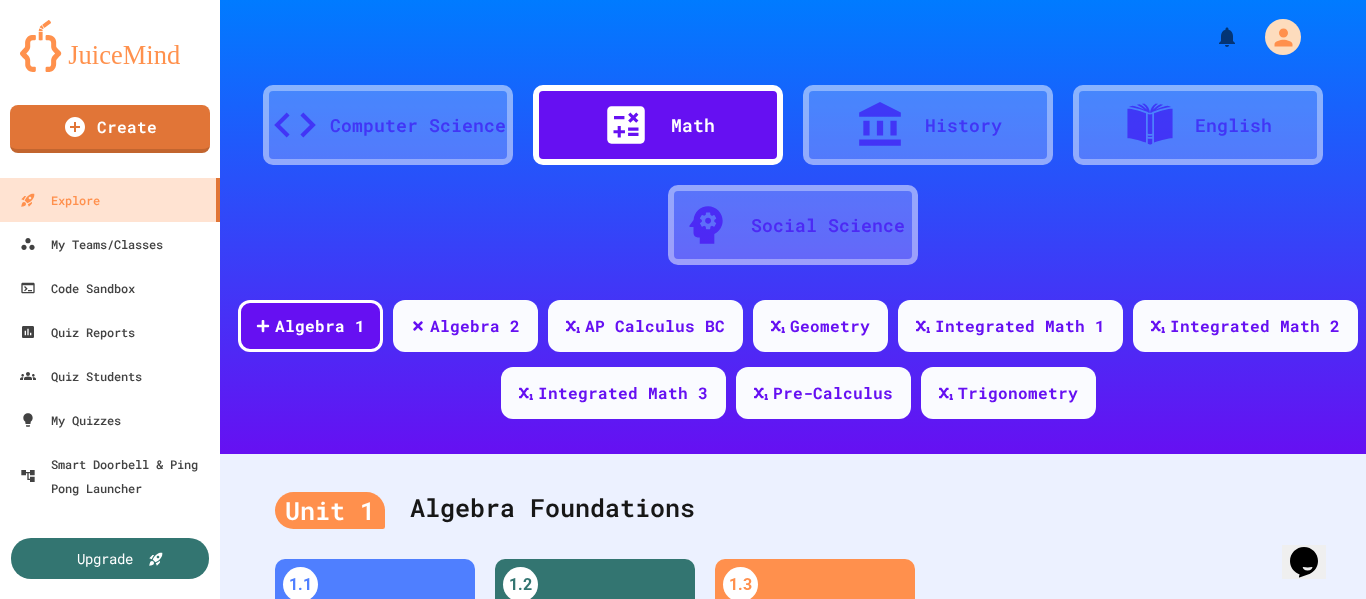 click at bounding box center (890, 125) 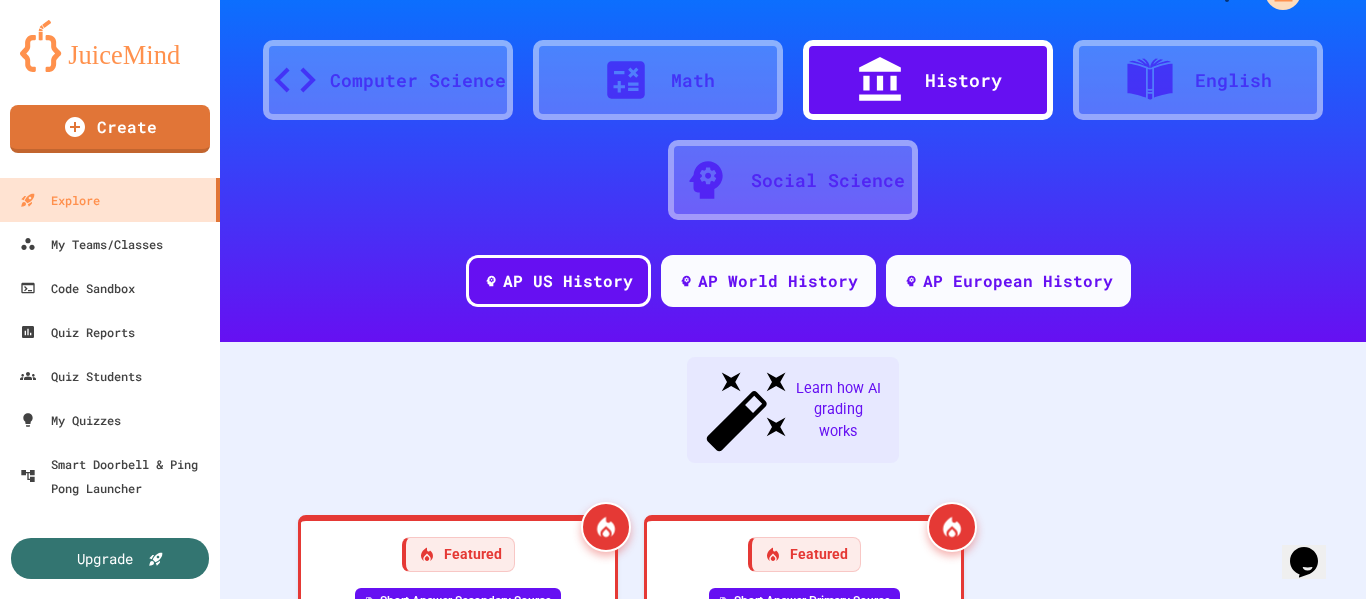 scroll, scrollTop: 0, scrollLeft: 0, axis: both 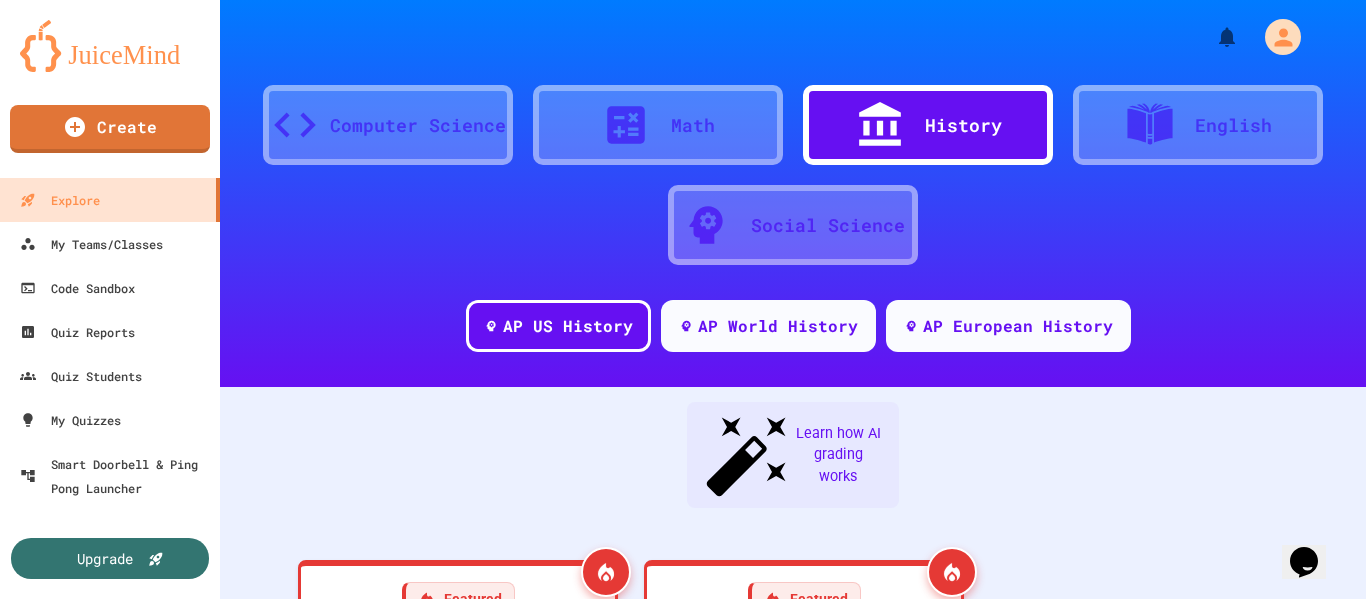 click 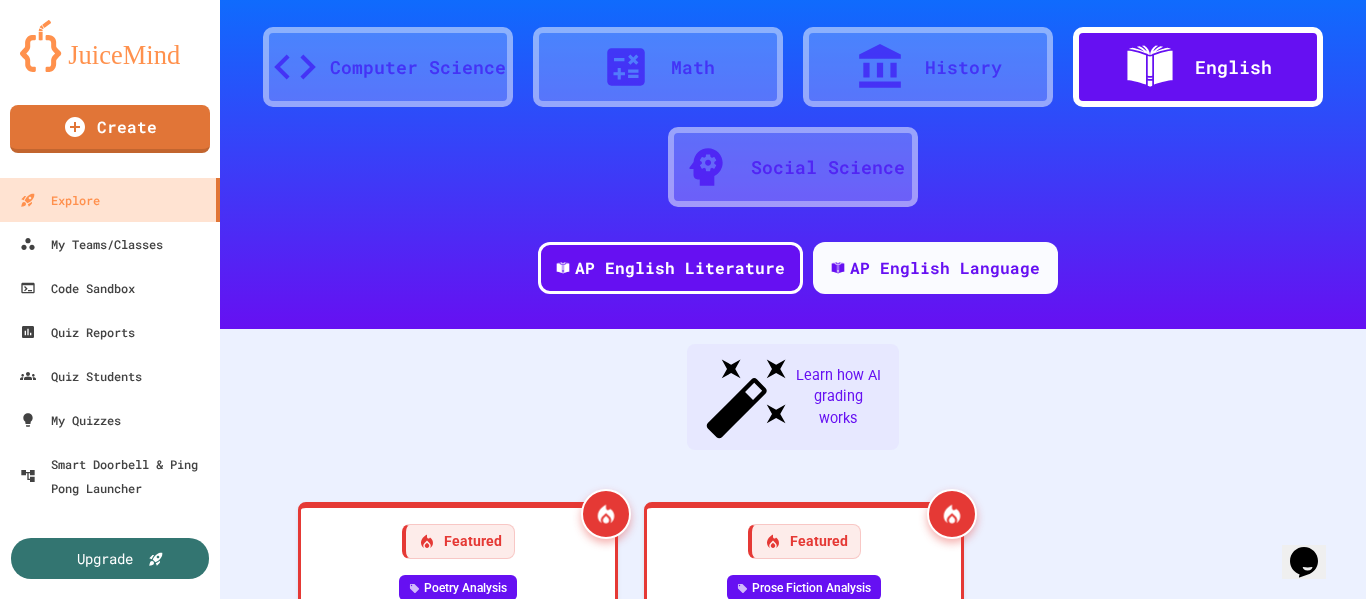 scroll, scrollTop: 3, scrollLeft: 0, axis: vertical 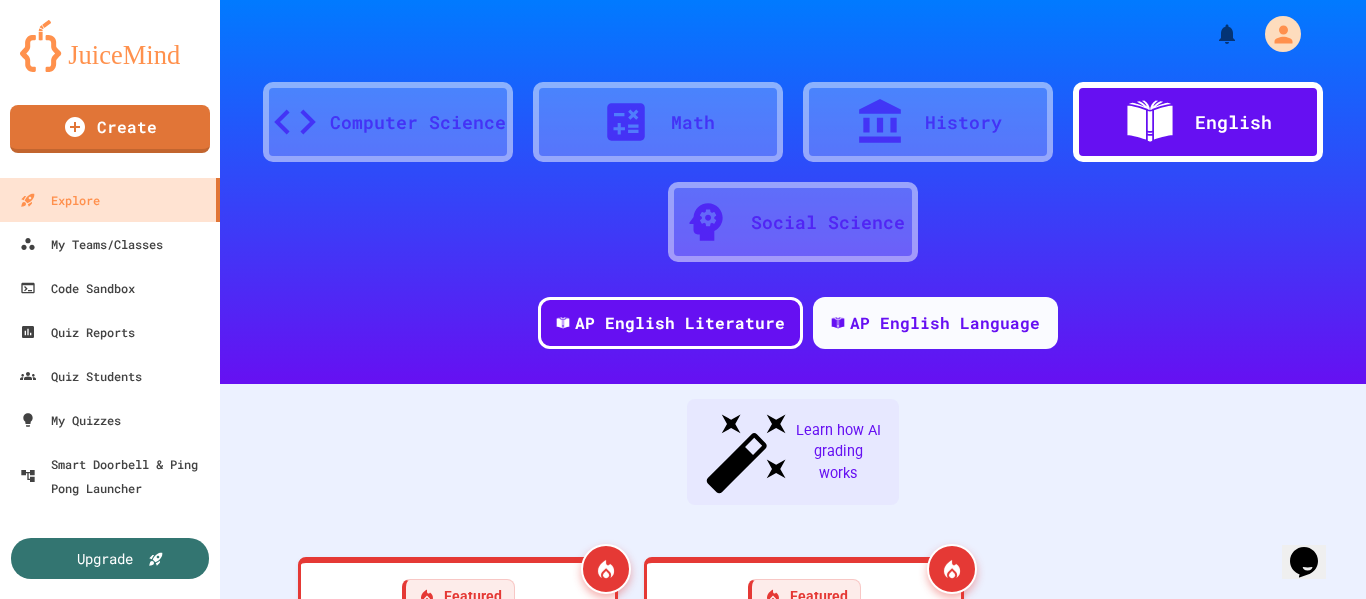 click on "Social Science" at bounding box center (793, 222) 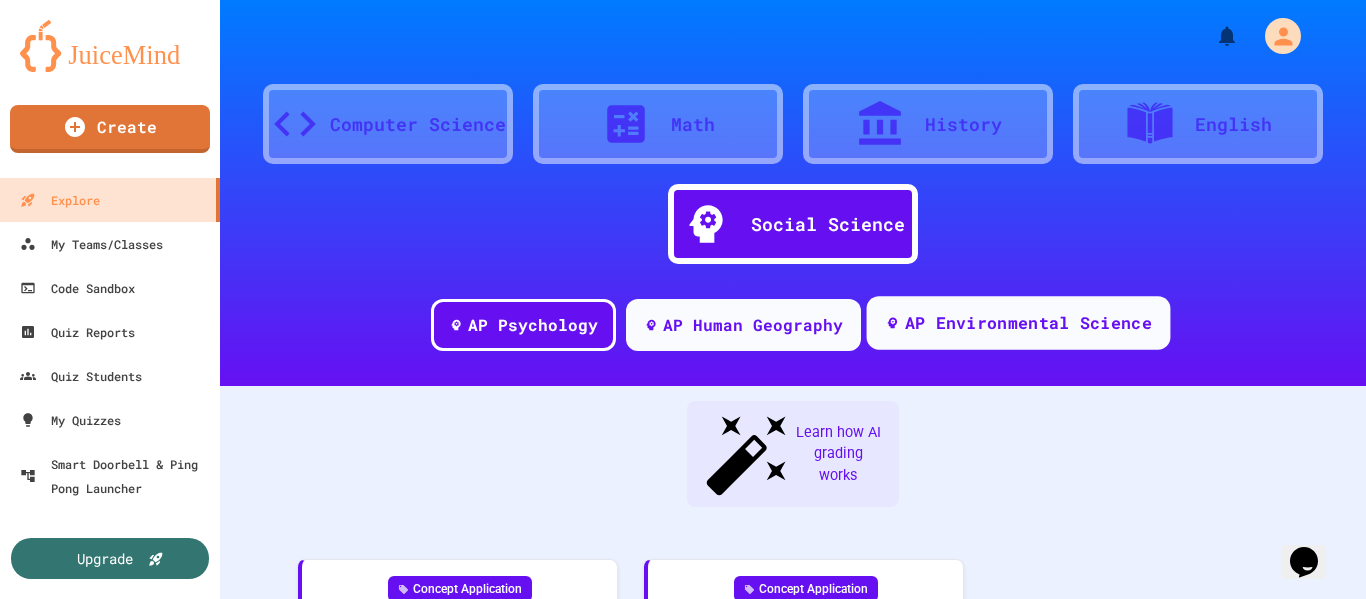 scroll, scrollTop: 0, scrollLeft: 0, axis: both 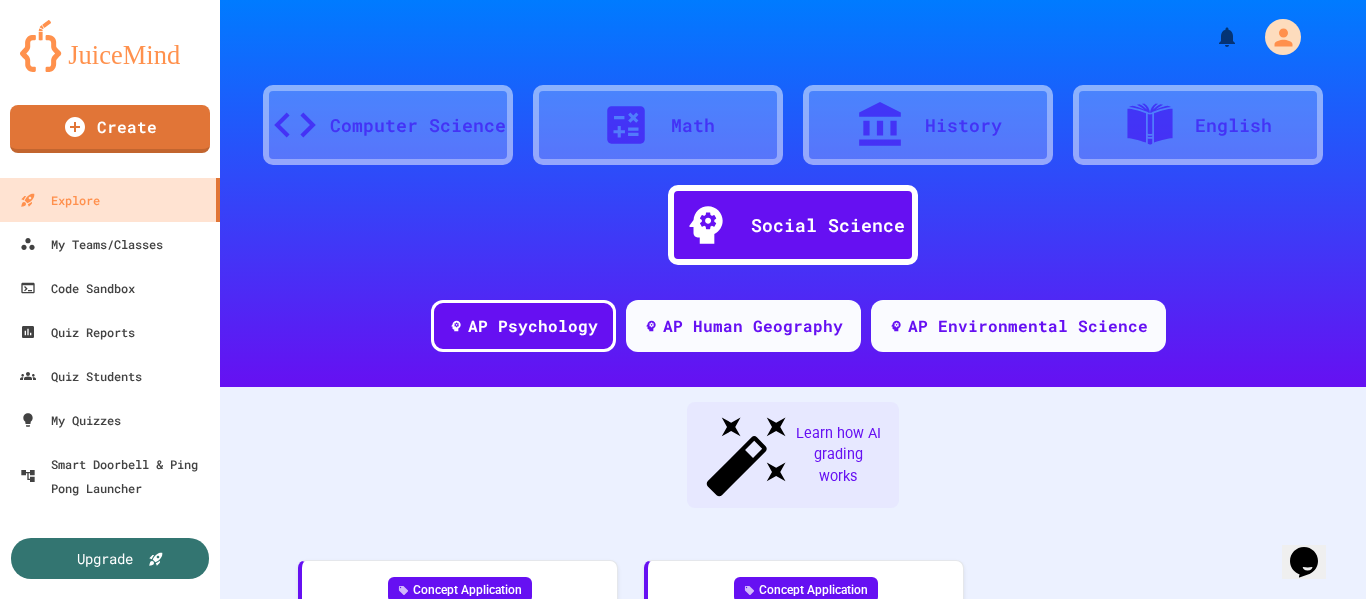 click on "English" at bounding box center (1233, 125) 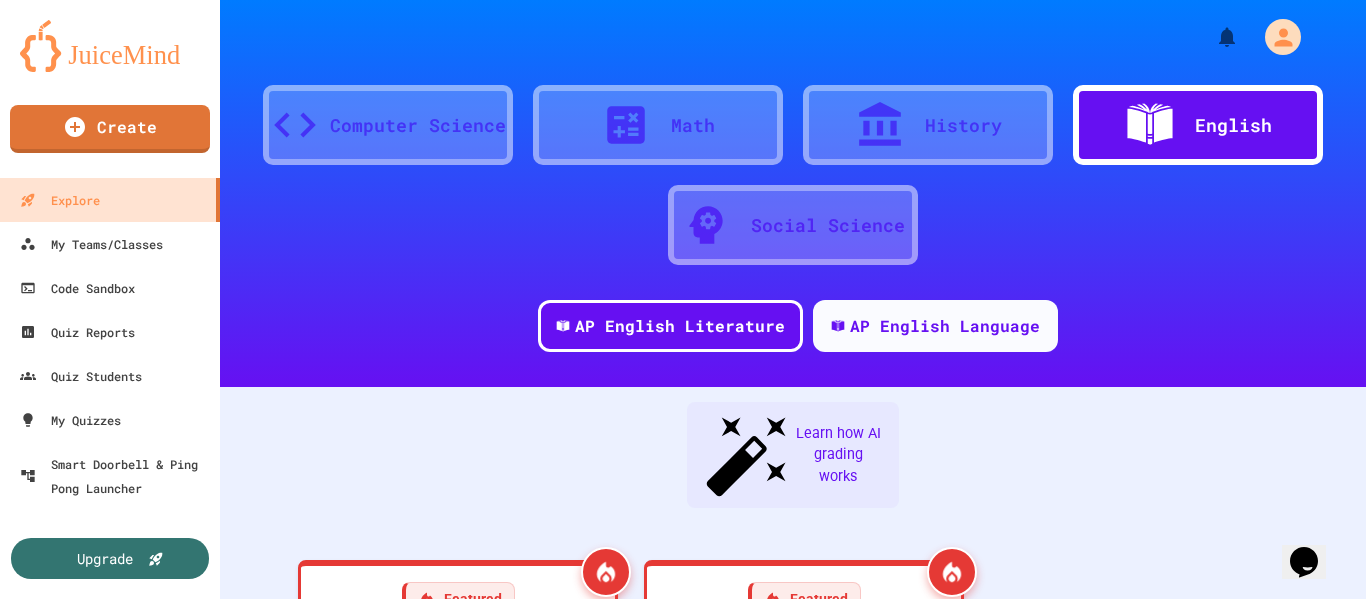 click on "History" at bounding box center [928, 125] 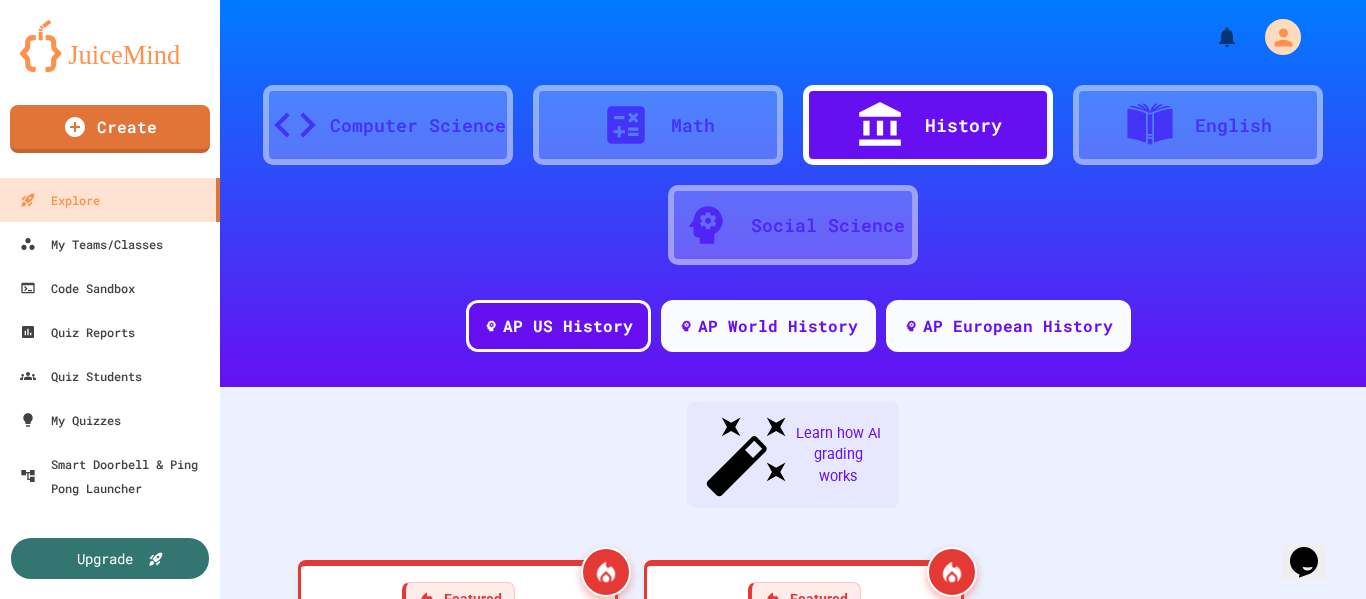 click at bounding box center [636, 125] 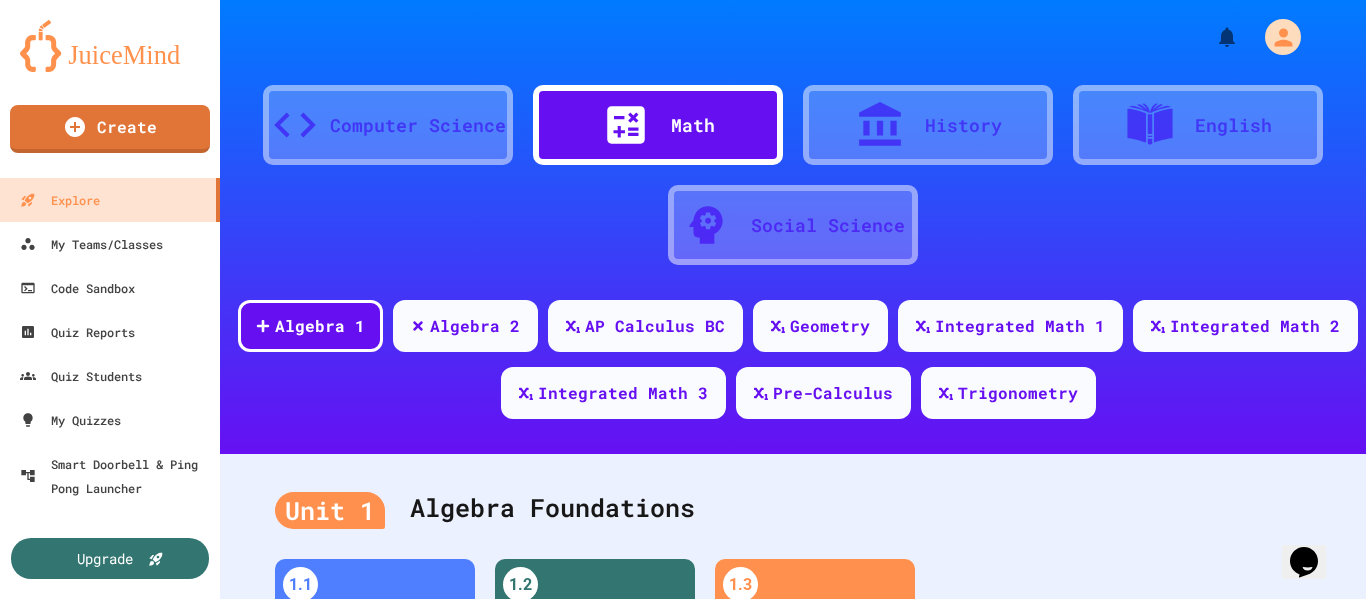 click at bounding box center [1160, 125] 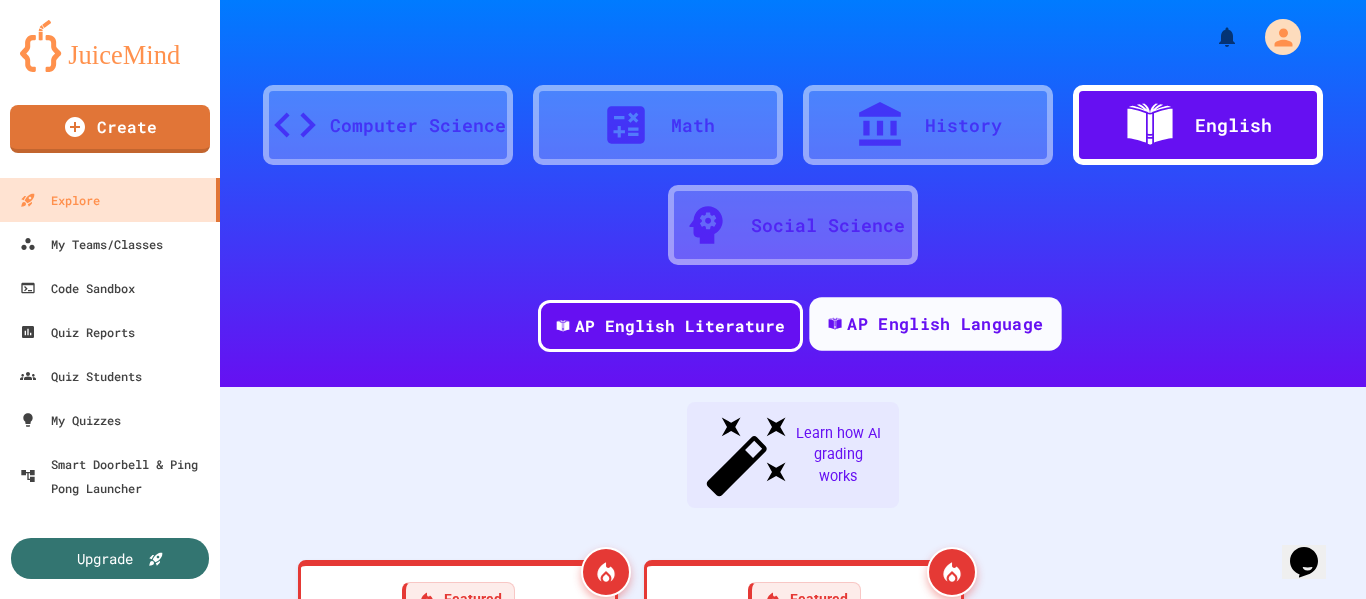 click on "AP English Language" at bounding box center [945, 324] 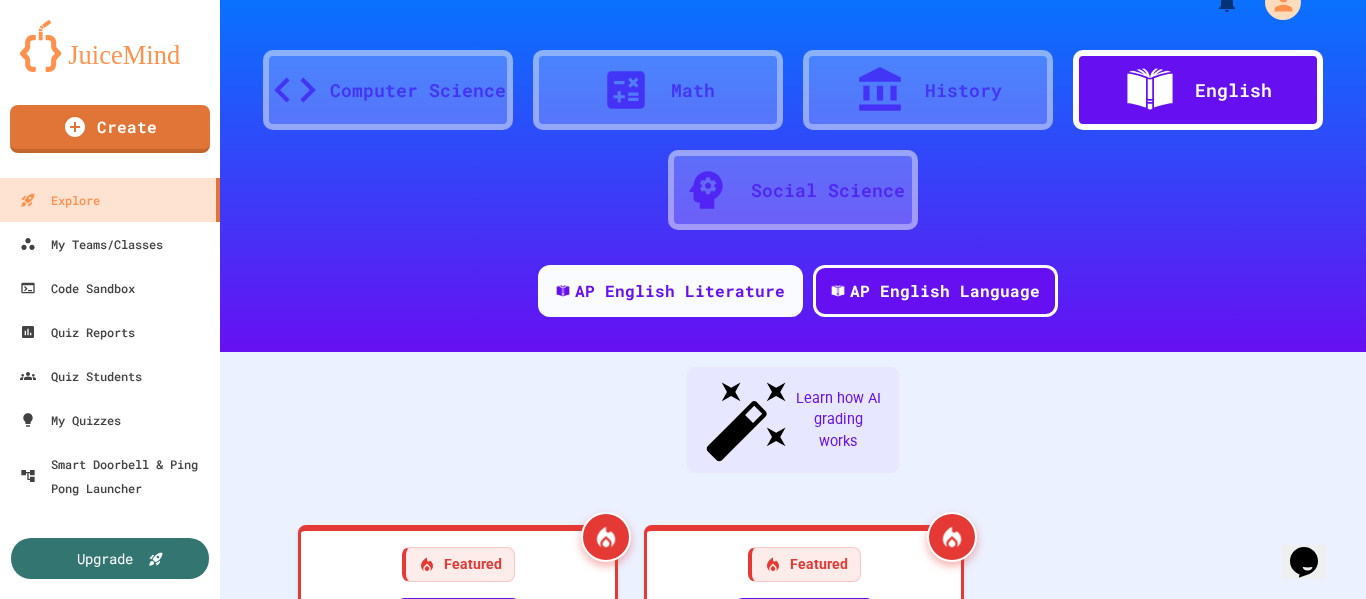 scroll, scrollTop: 0, scrollLeft: 0, axis: both 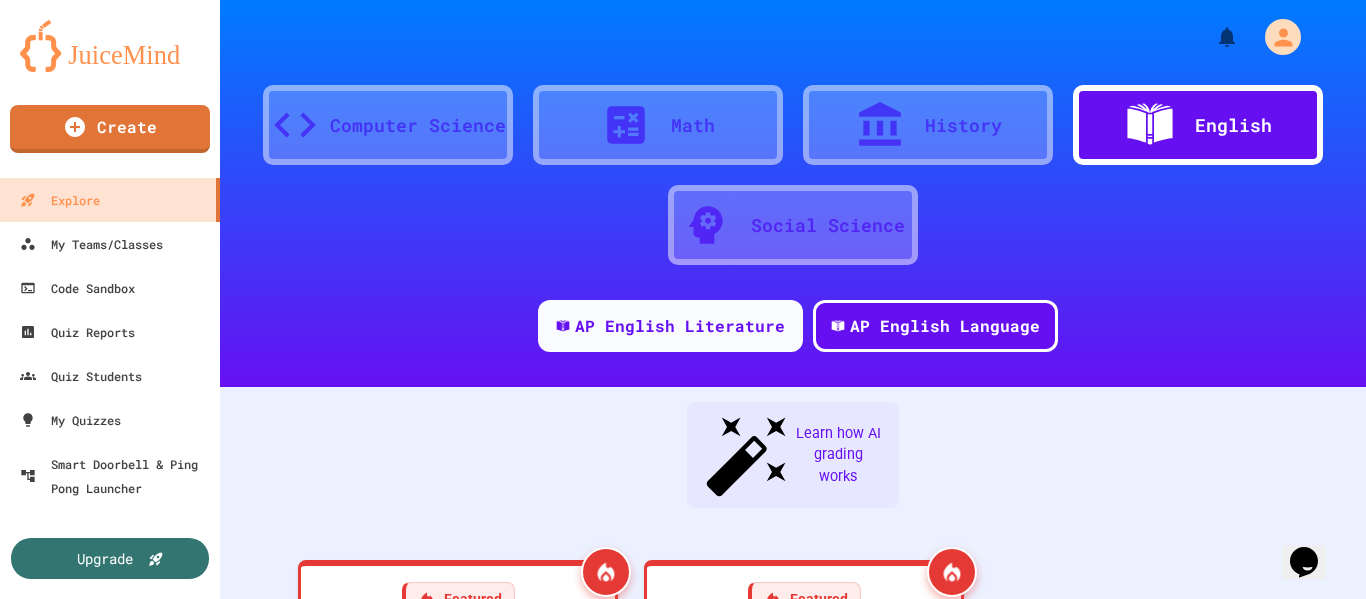 click on "Computer Science" at bounding box center (418, 125) 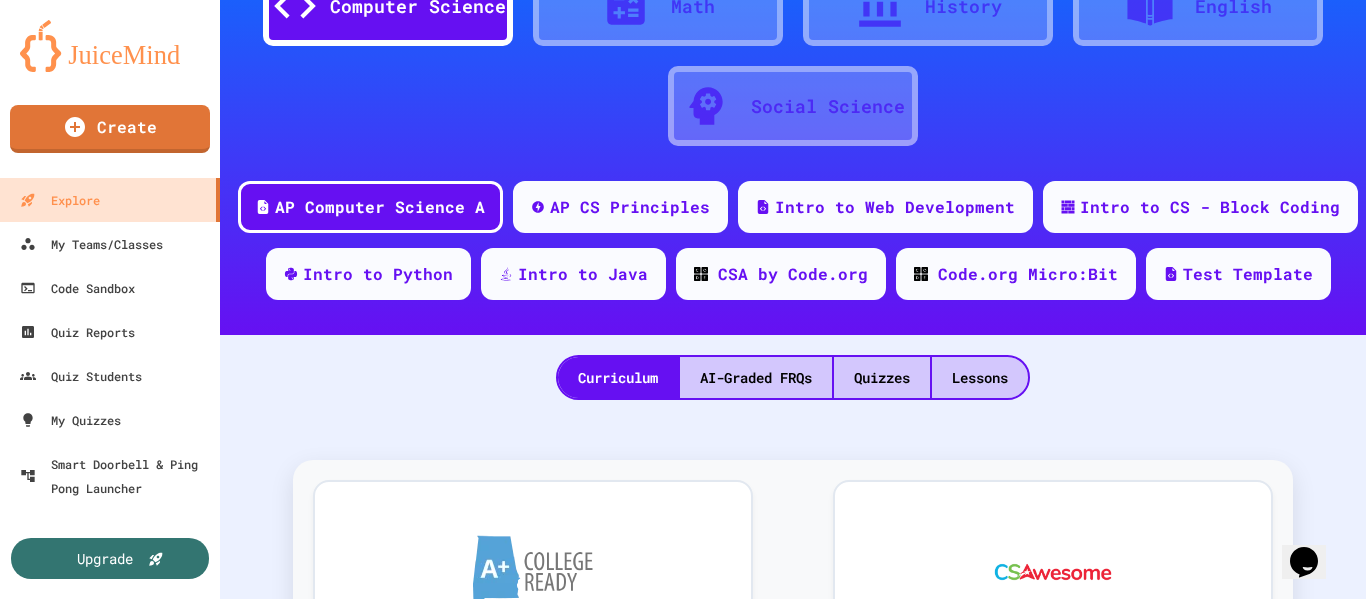scroll, scrollTop: 100, scrollLeft: 0, axis: vertical 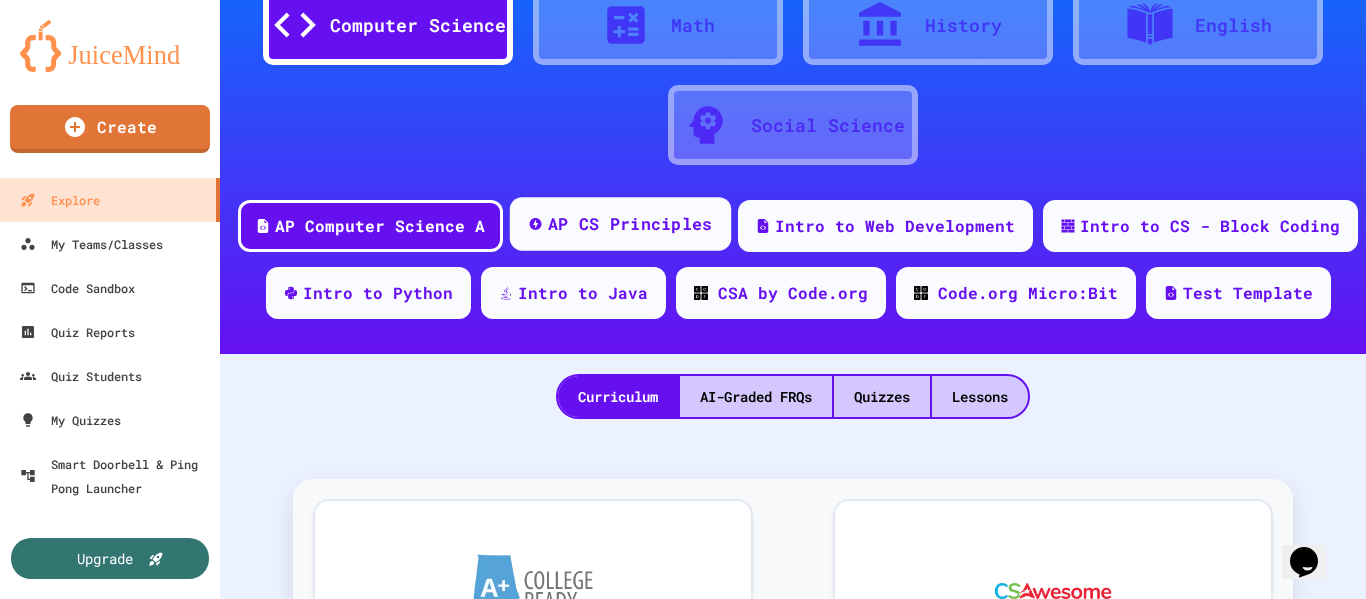 click on "AP CS Principles" at bounding box center [630, 224] 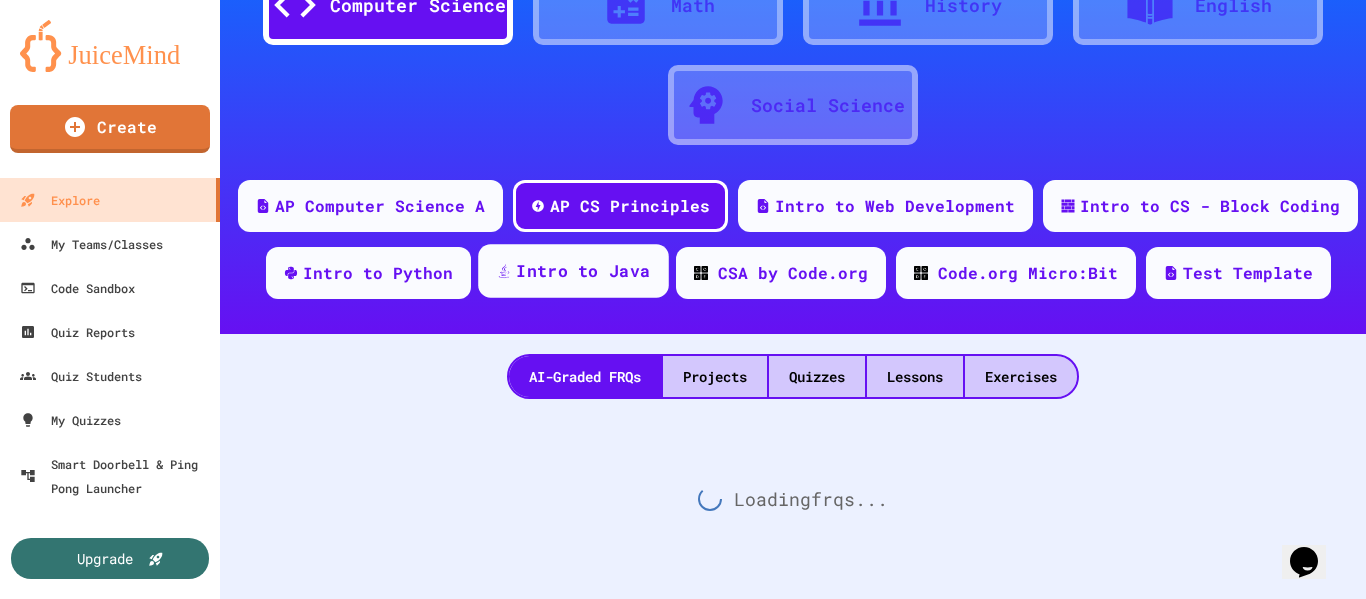 scroll, scrollTop: 135, scrollLeft: 0, axis: vertical 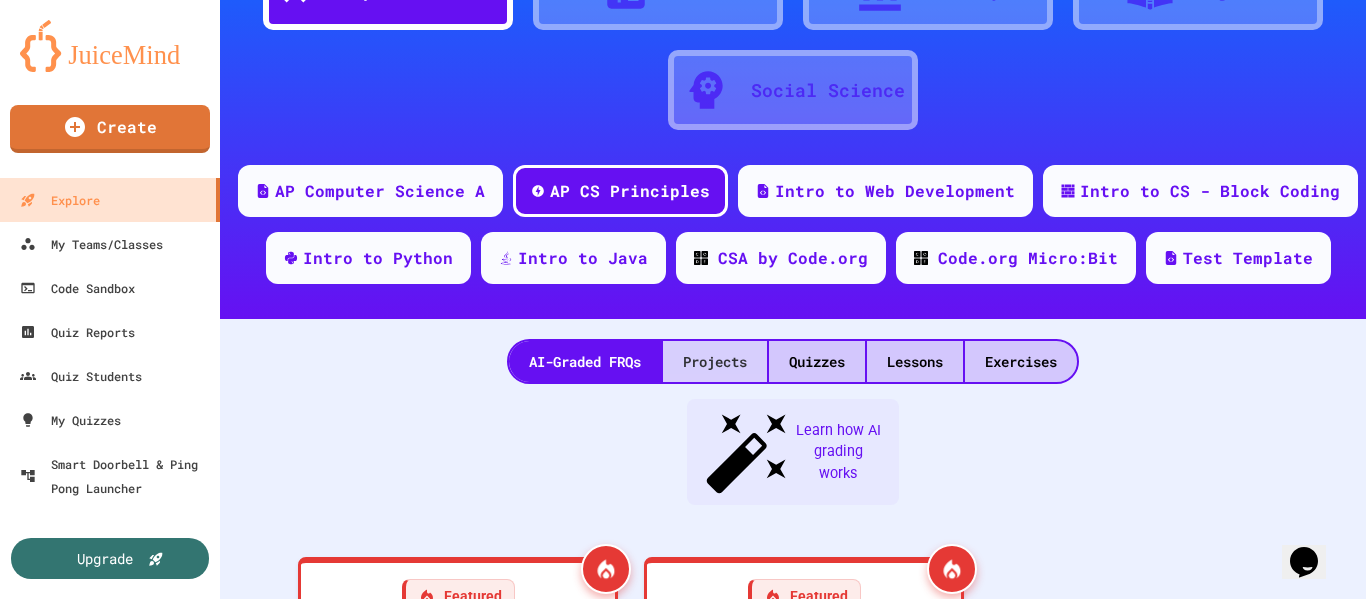 click on "Projects" at bounding box center [715, 361] 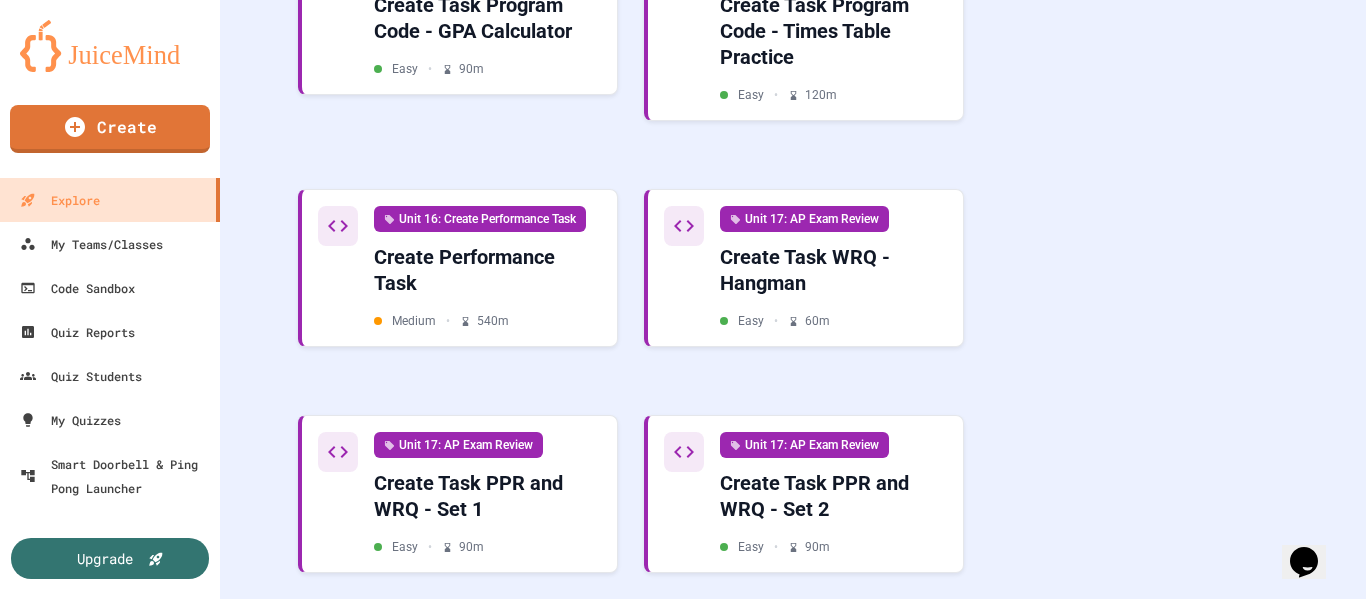 scroll, scrollTop: 1573, scrollLeft: 0, axis: vertical 